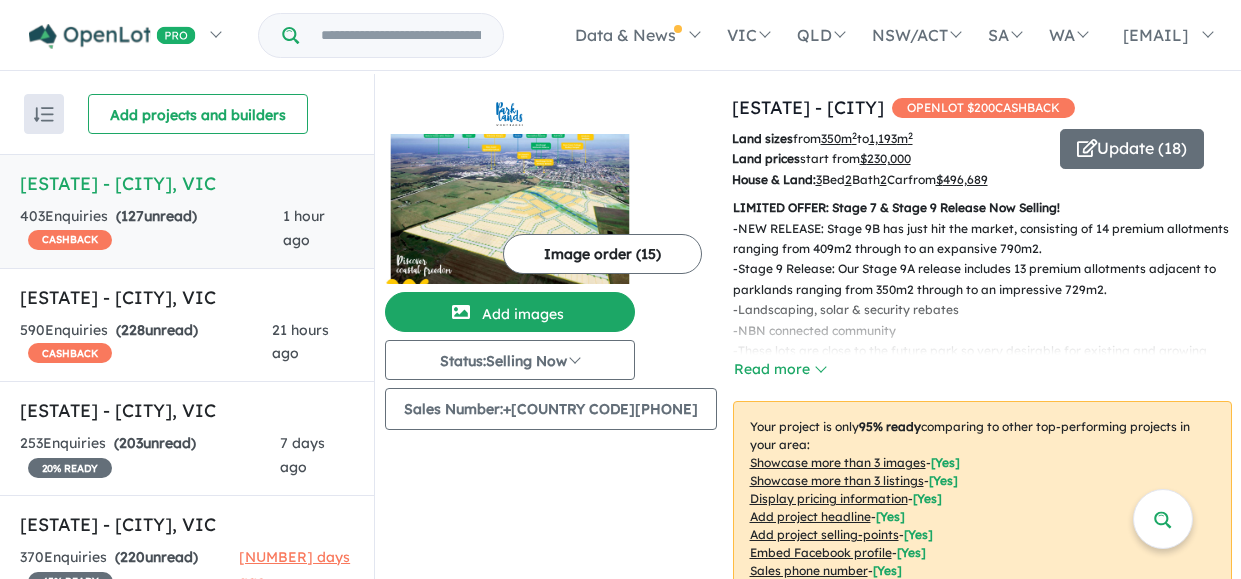 click on "( [NUMBER]  unread)" at bounding box center [157, 330] 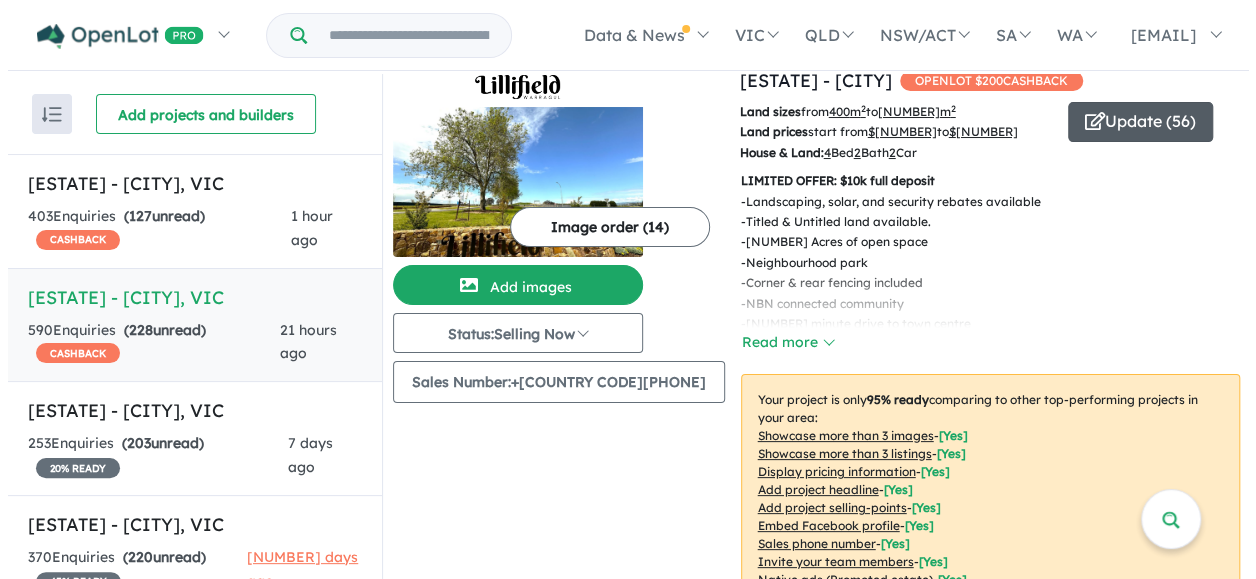 scroll, scrollTop: 0, scrollLeft: 0, axis: both 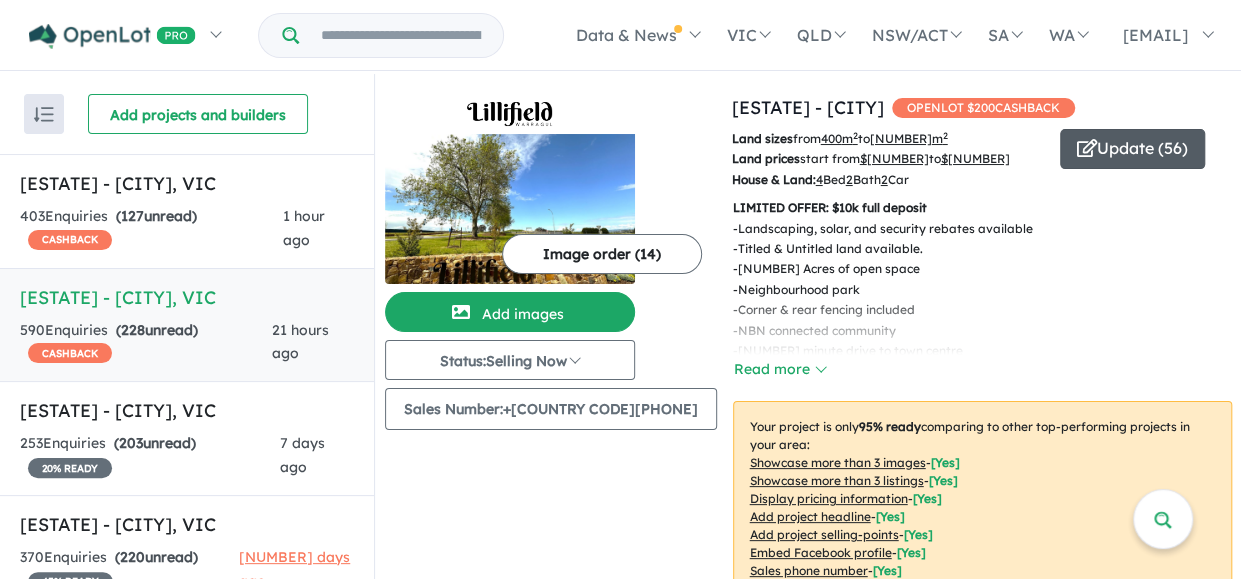 click on "Update ( [NUMBER] )" at bounding box center (1132, 149) 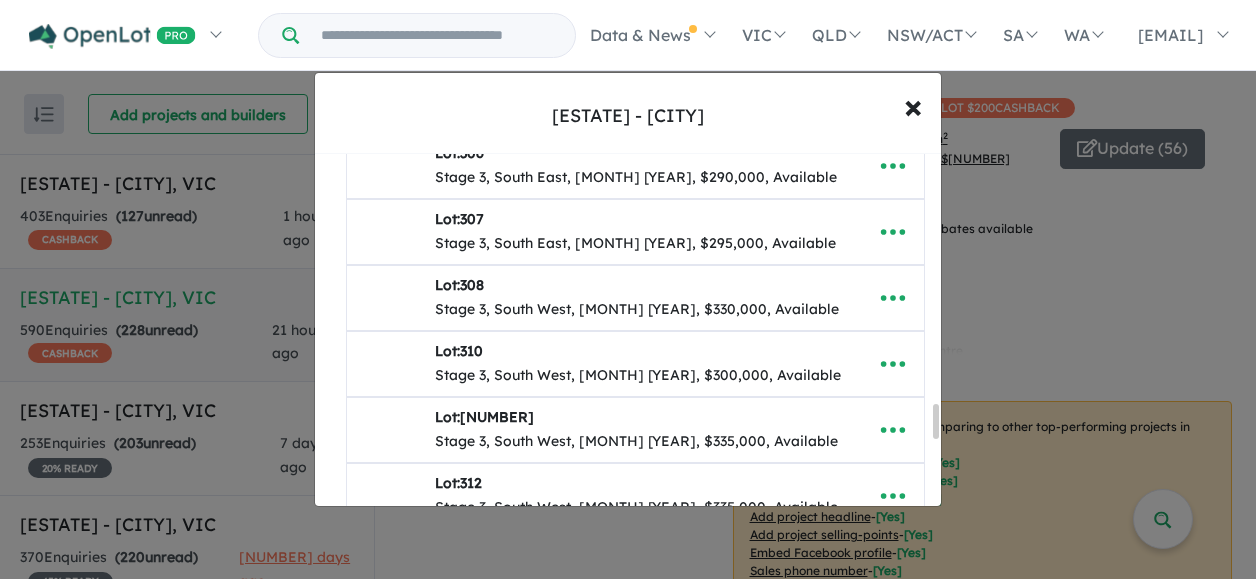 scroll, scrollTop: 2633, scrollLeft: 0, axis: vertical 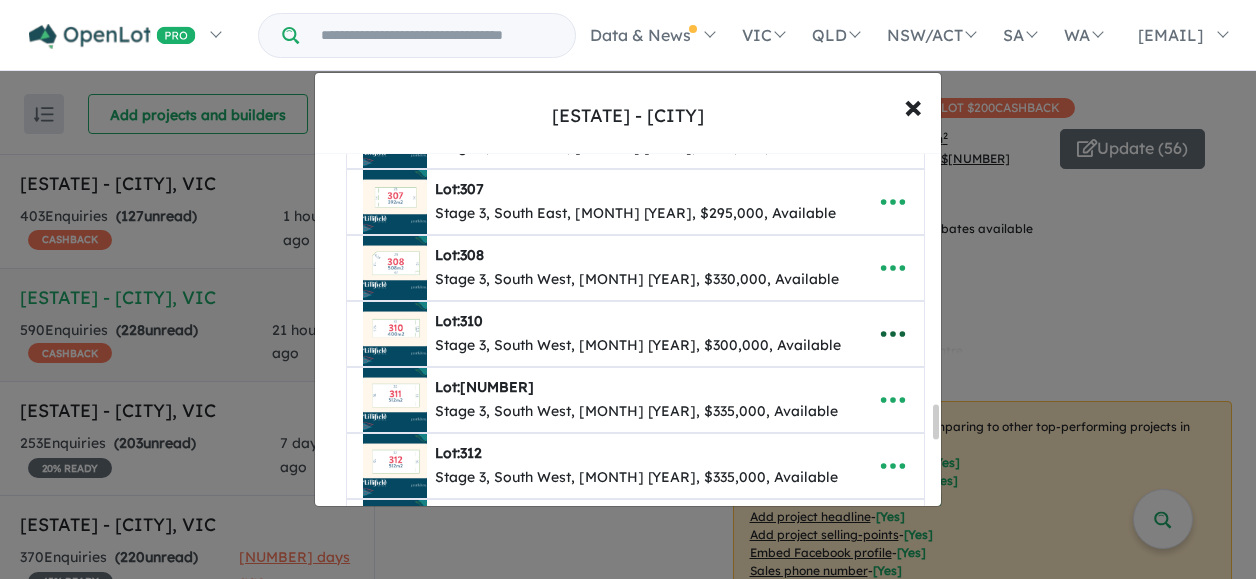 click at bounding box center (893, 334) 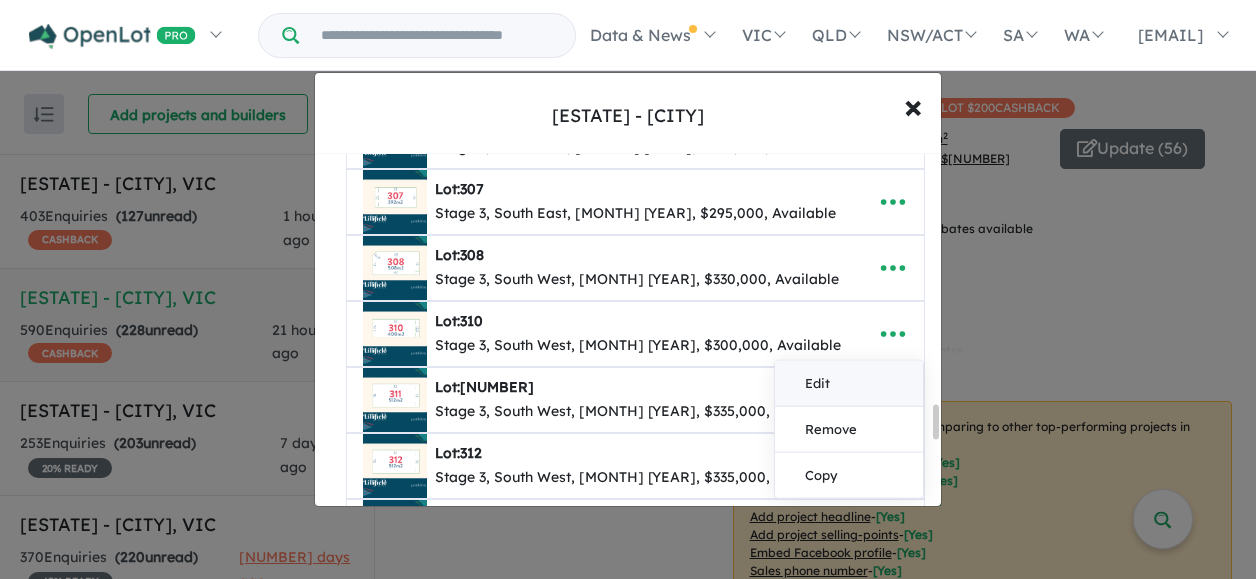 click on "Edit" at bounding box center [849, 384] 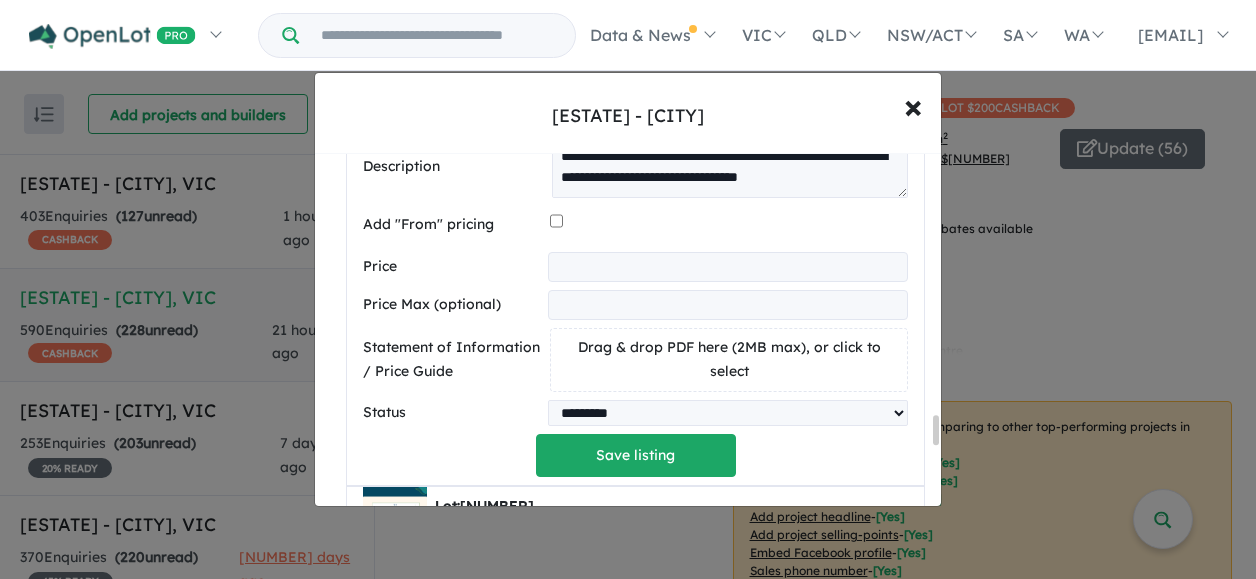 scroll, scrollTop: 3542, scrollLeft: 0, axis: vertical 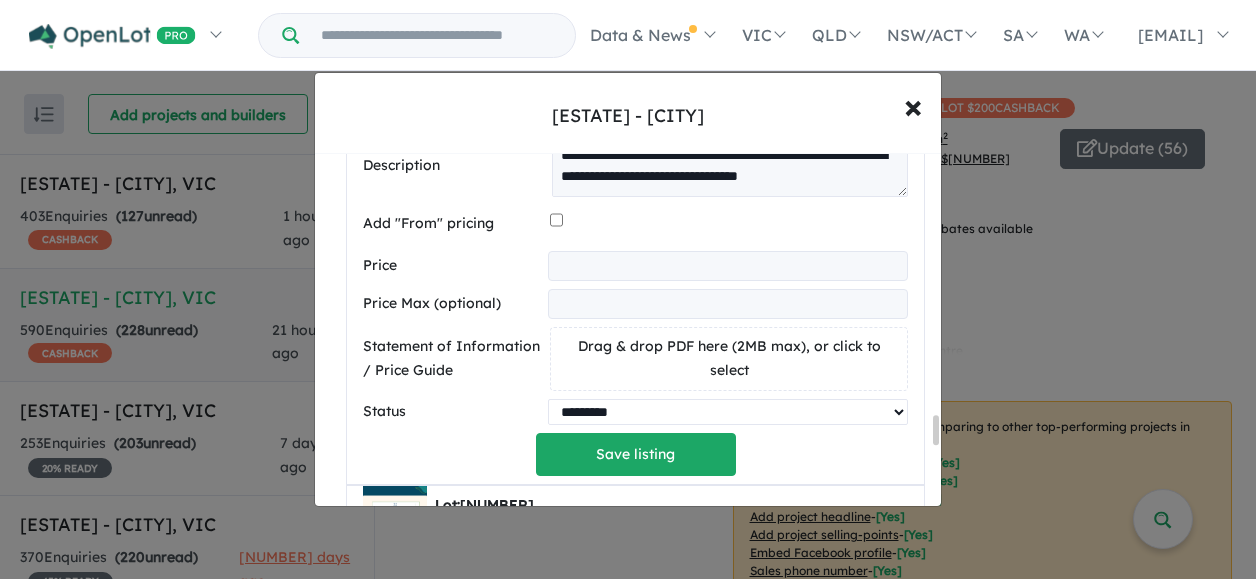 click on "********* ******** **** ******" at bounding box center (728, 412) 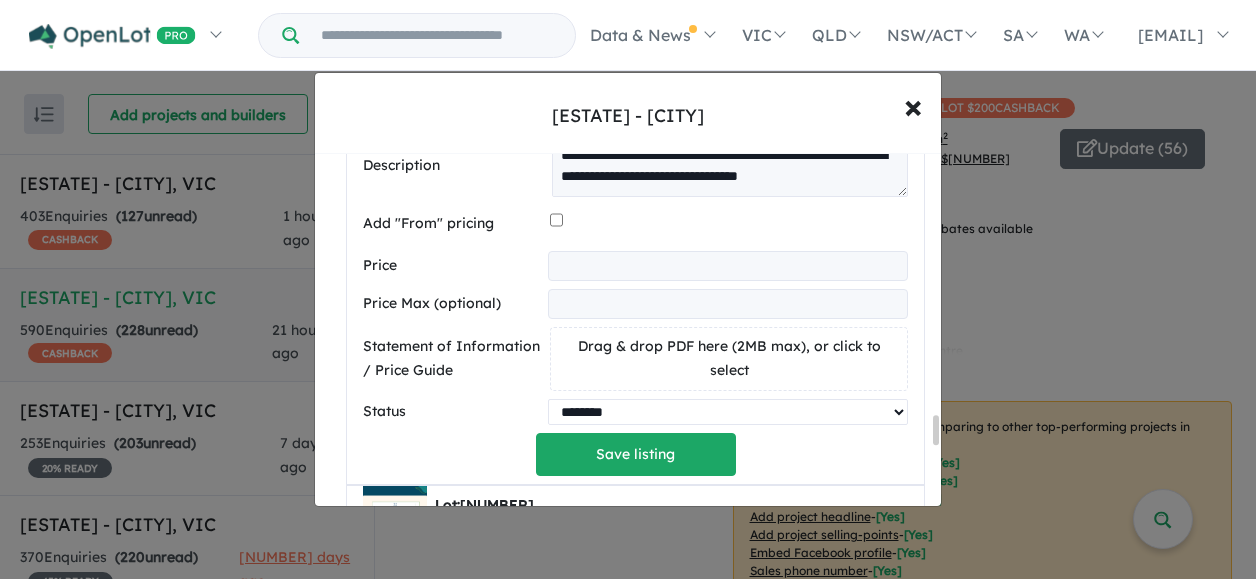click on "********* ******** **** ******" at bounding box center (728, 412) 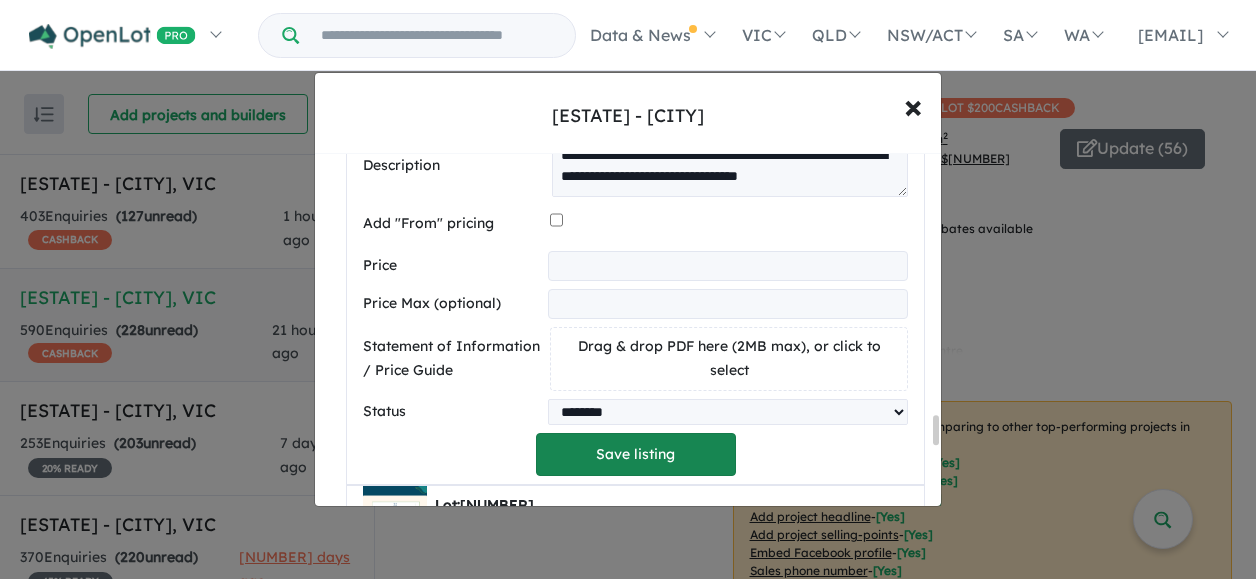 click on "Save listing" at bounding box center [636, 454] 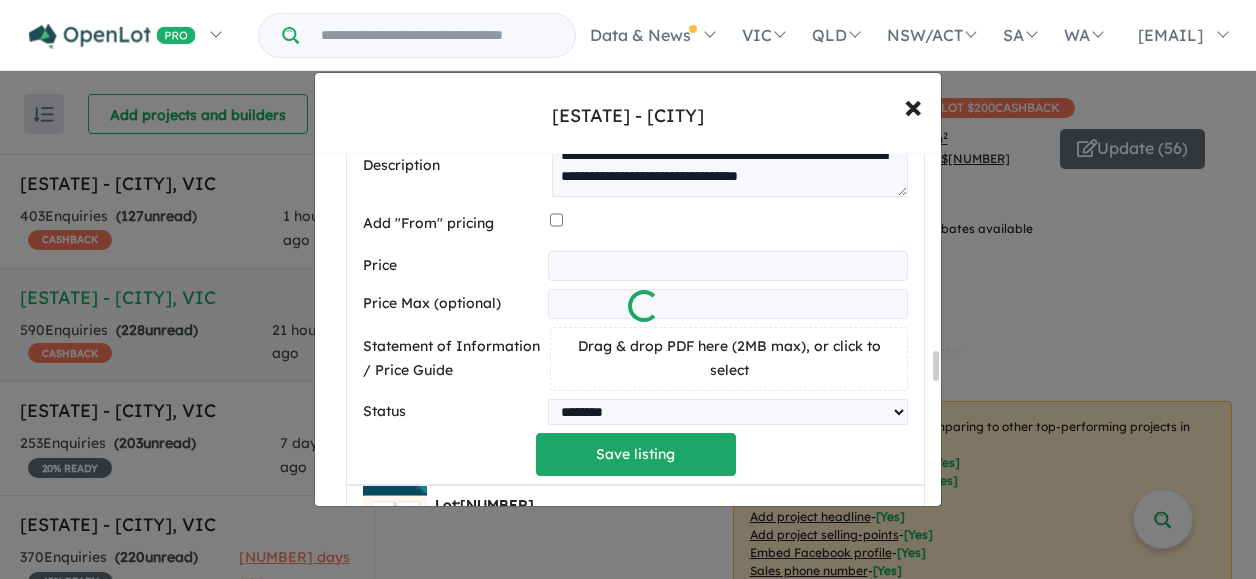 scroll, scrollTop: 2667, scrollLeft: 0, axis: vertical 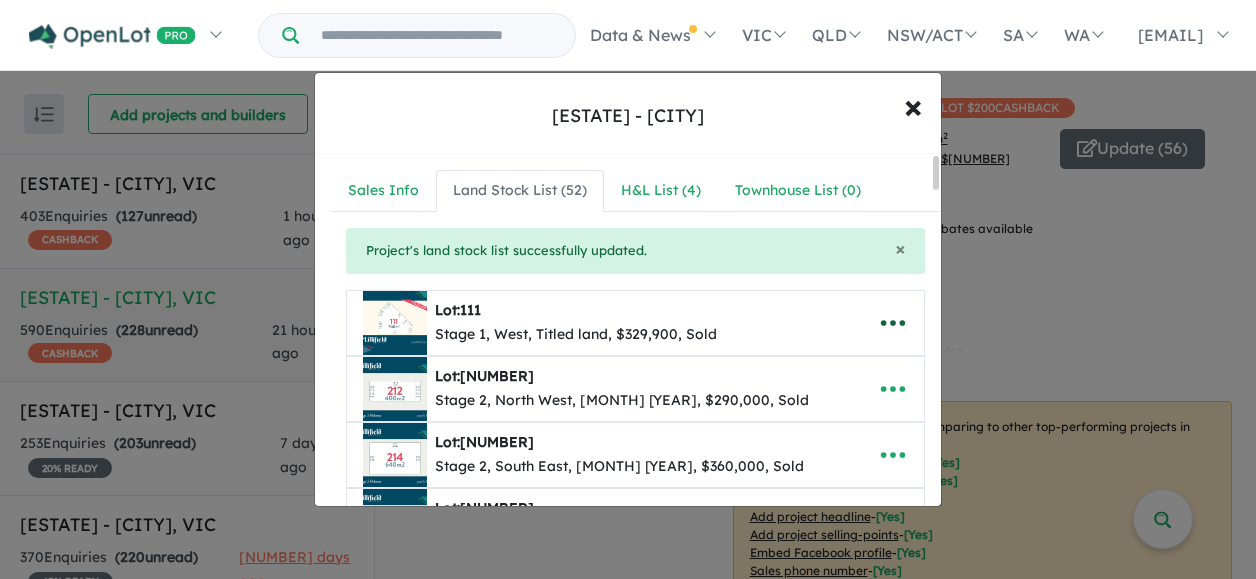 click at bounding box center [893, 323] 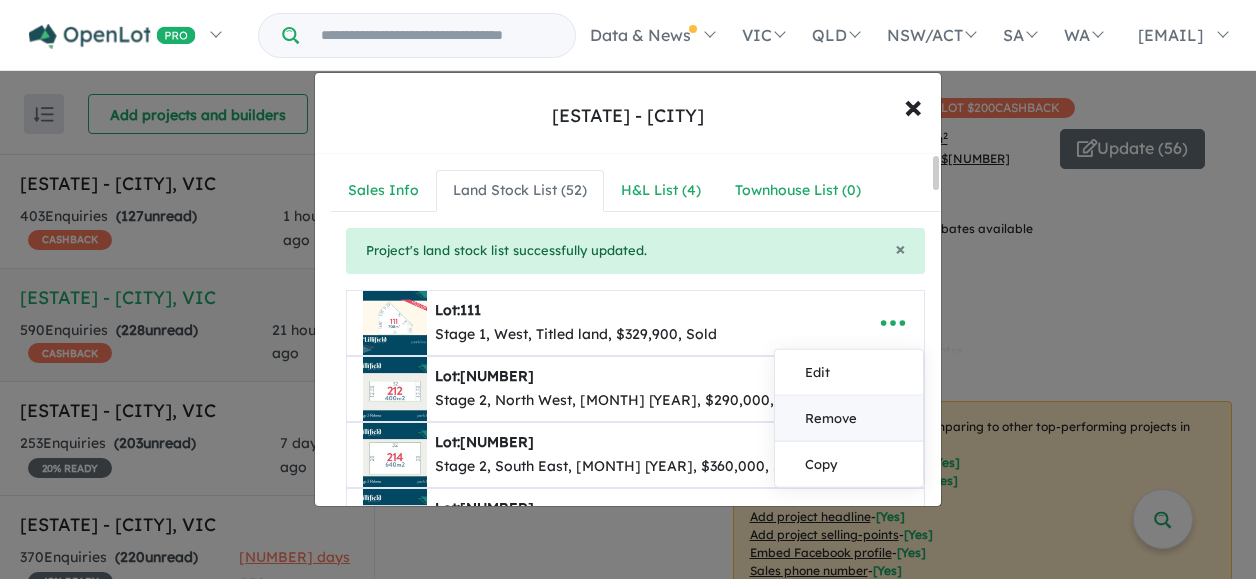 click on "Remove" at bounding box center [849, 419] 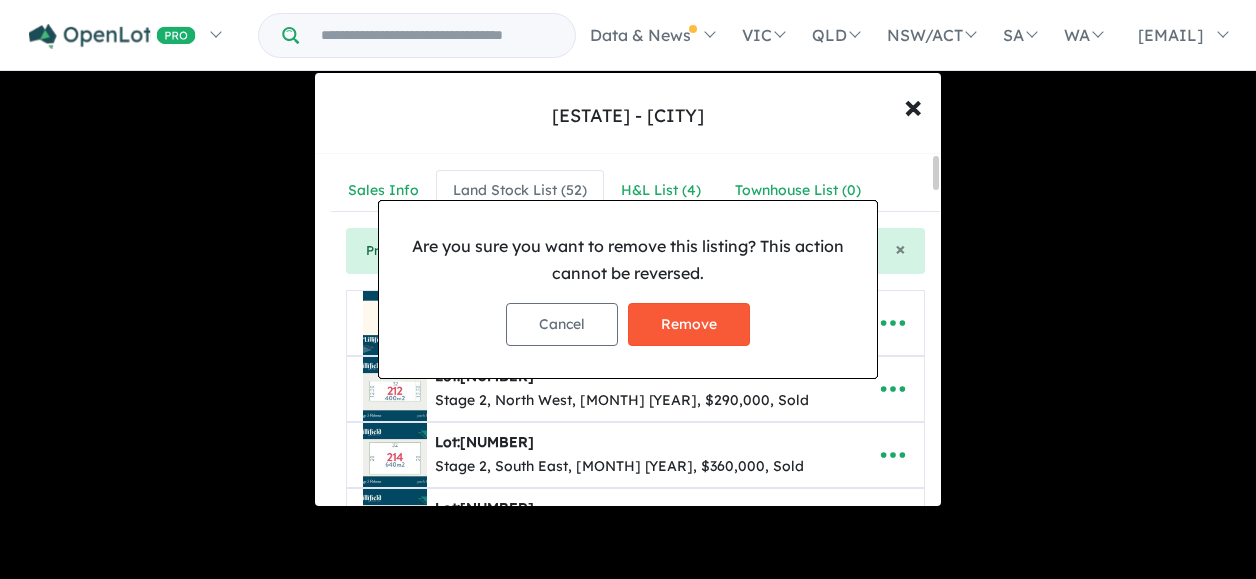 click on "Remove" at bounding box center (689, 324) 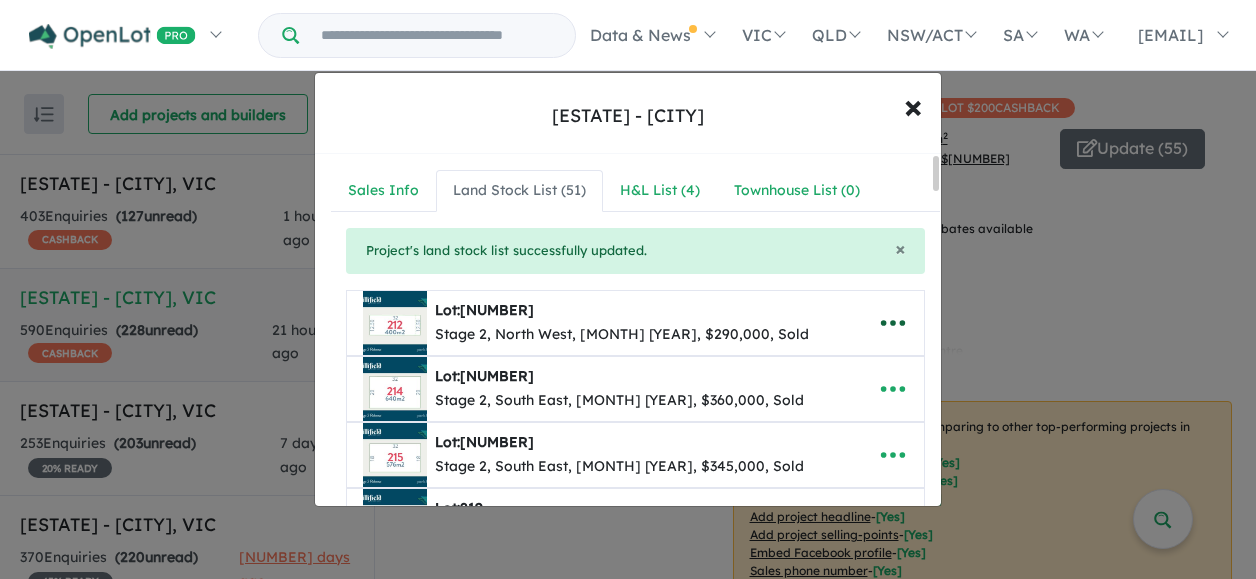 click at bounding box center [893, 323] 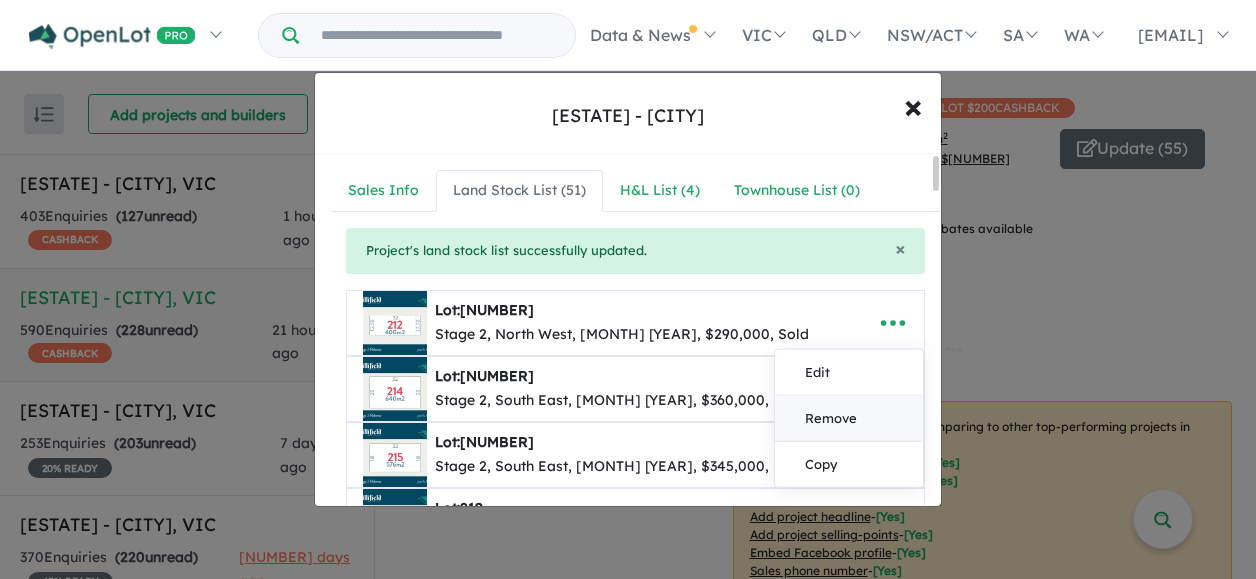 click on "Remove" at bounding box center (849, 419) 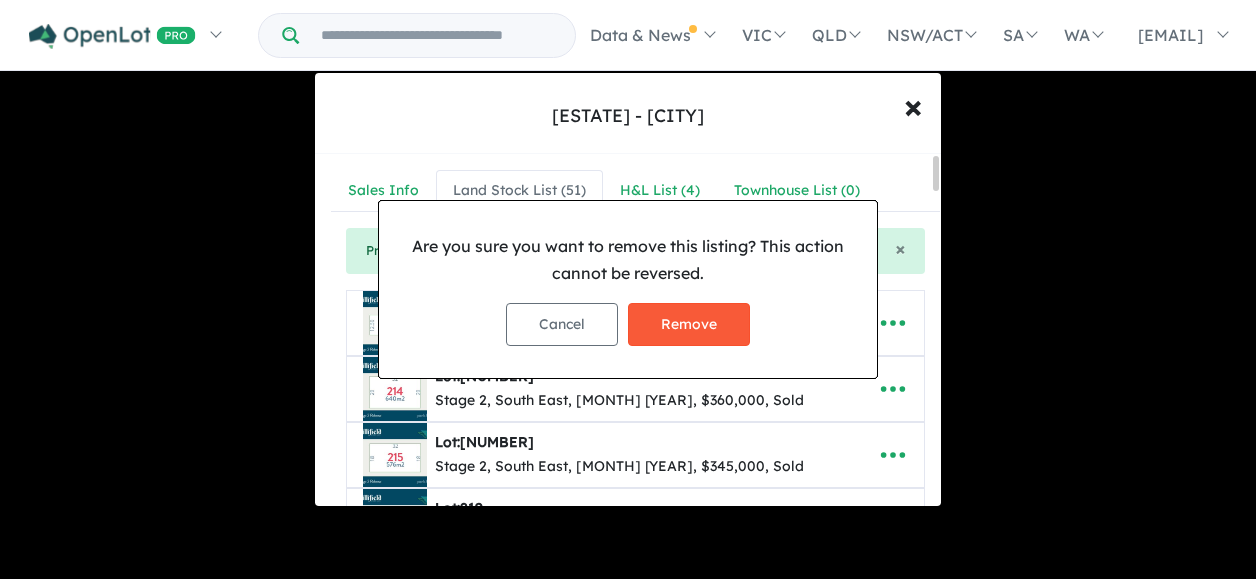 click on "Remove" at bounding box center [689, 324] 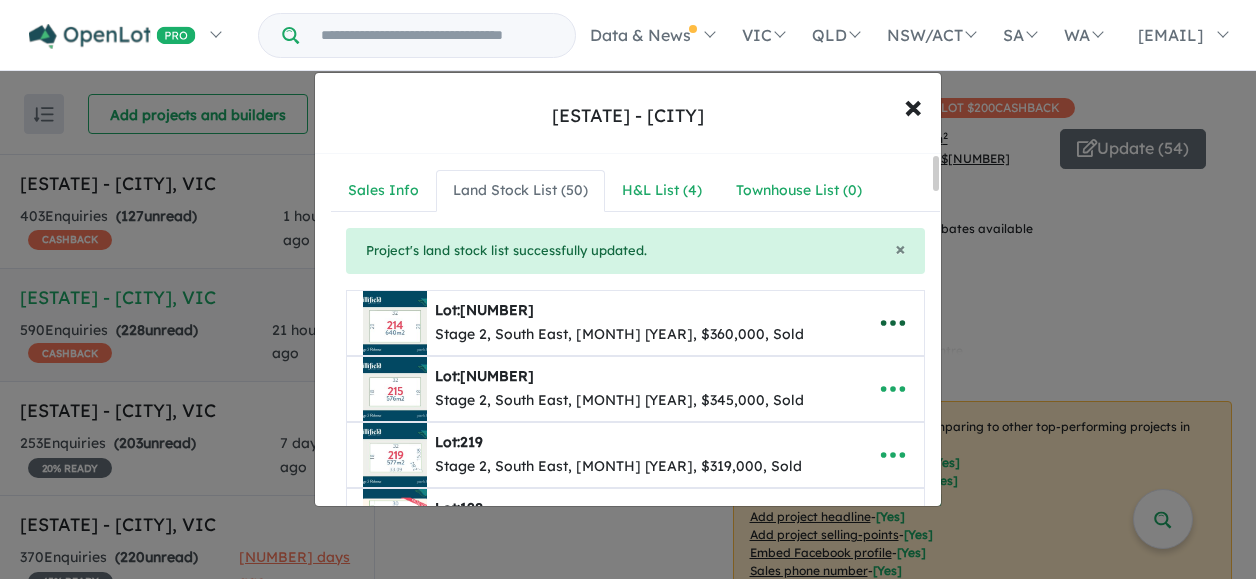 click at bounding box center [893, 323] 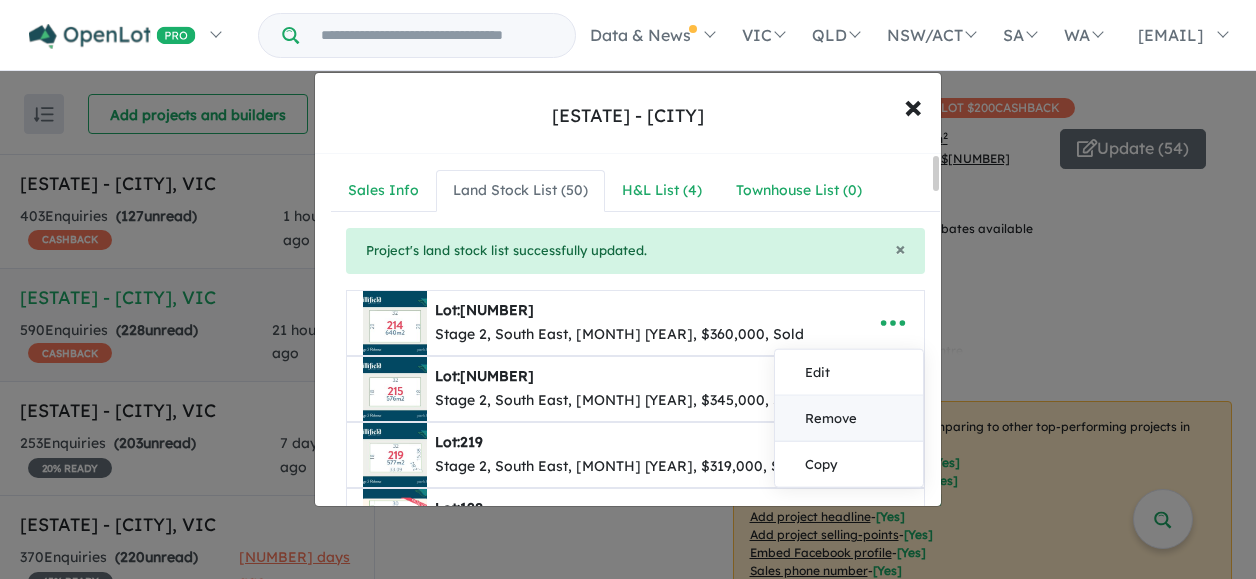 click on "Remove" at bounding box center [849, 419] 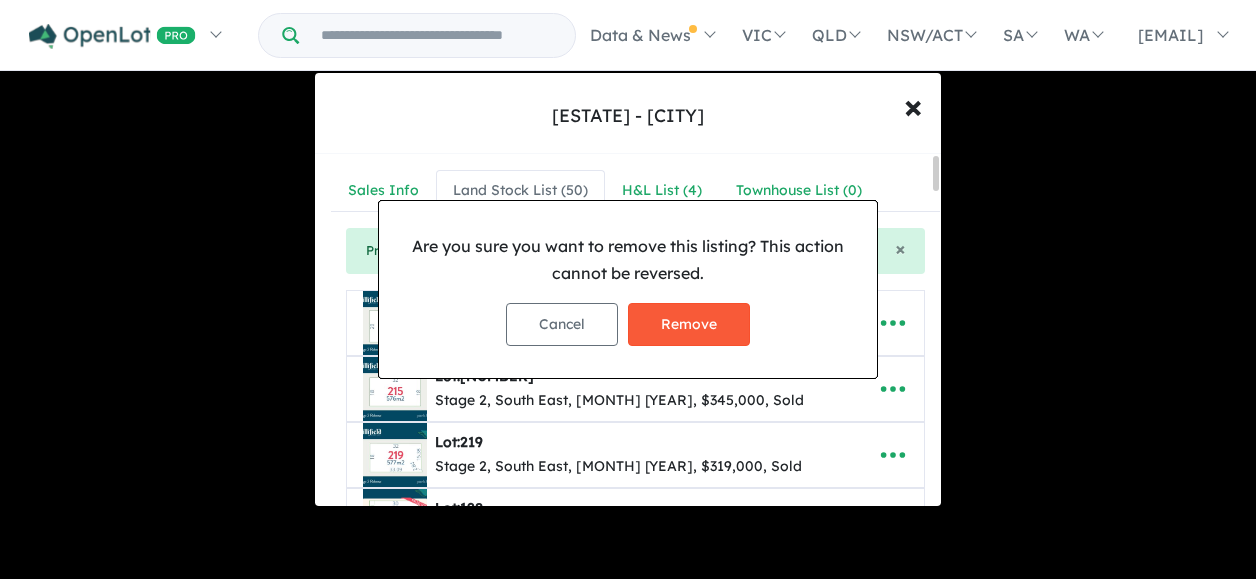 click on "Remove" at bounding box center (689, 324) 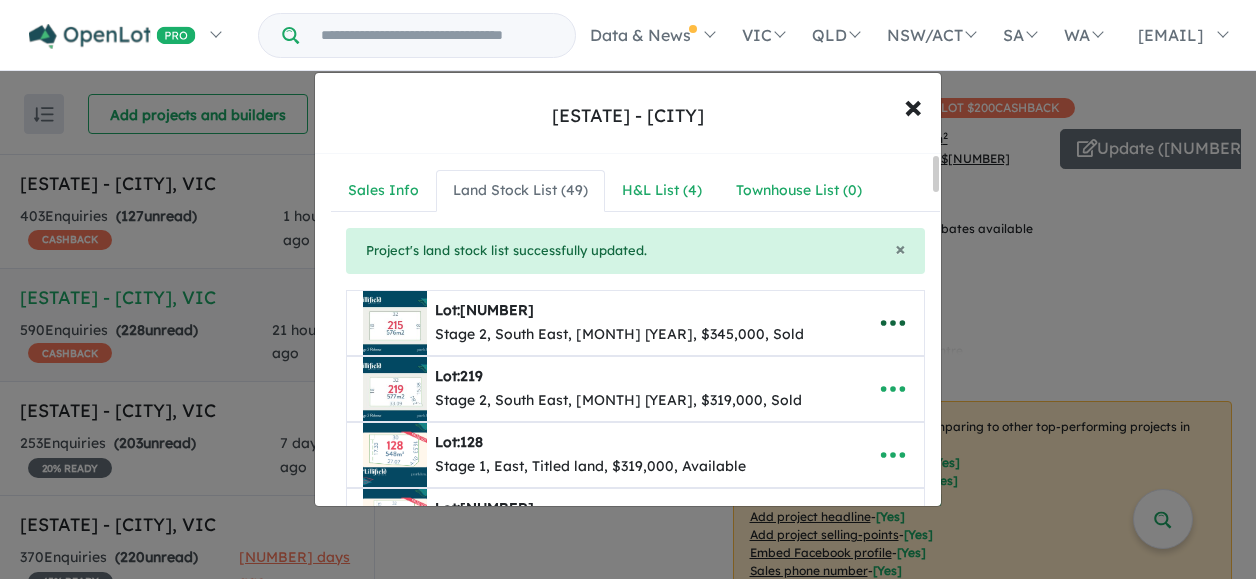 click at bounding box center (893, 323) 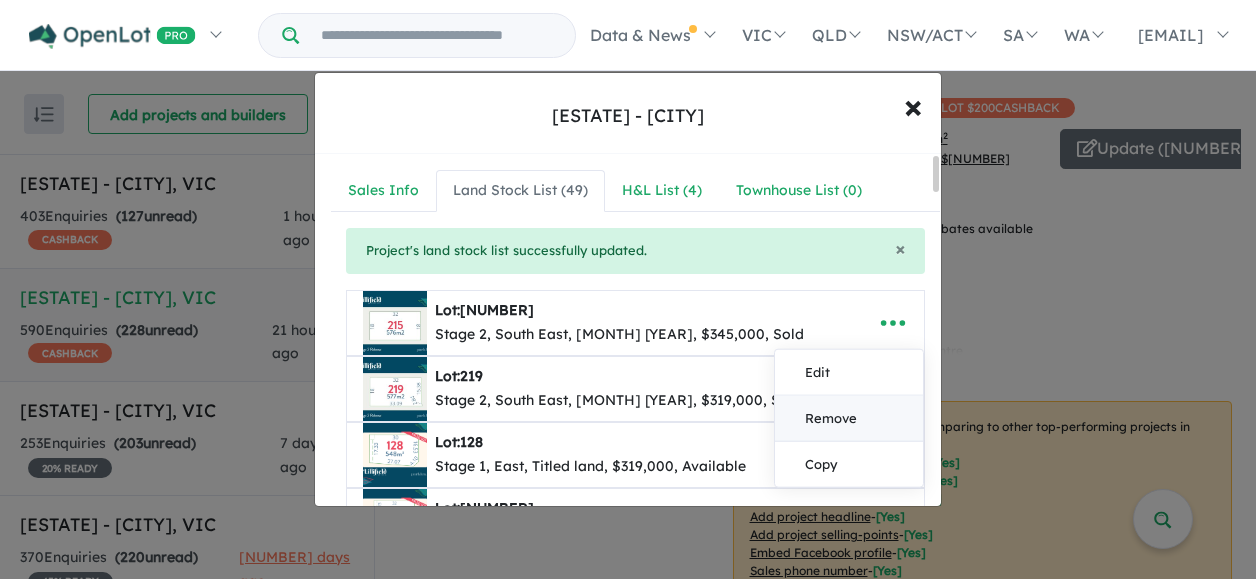 click on "Remove" at bounding box center [849, 419] 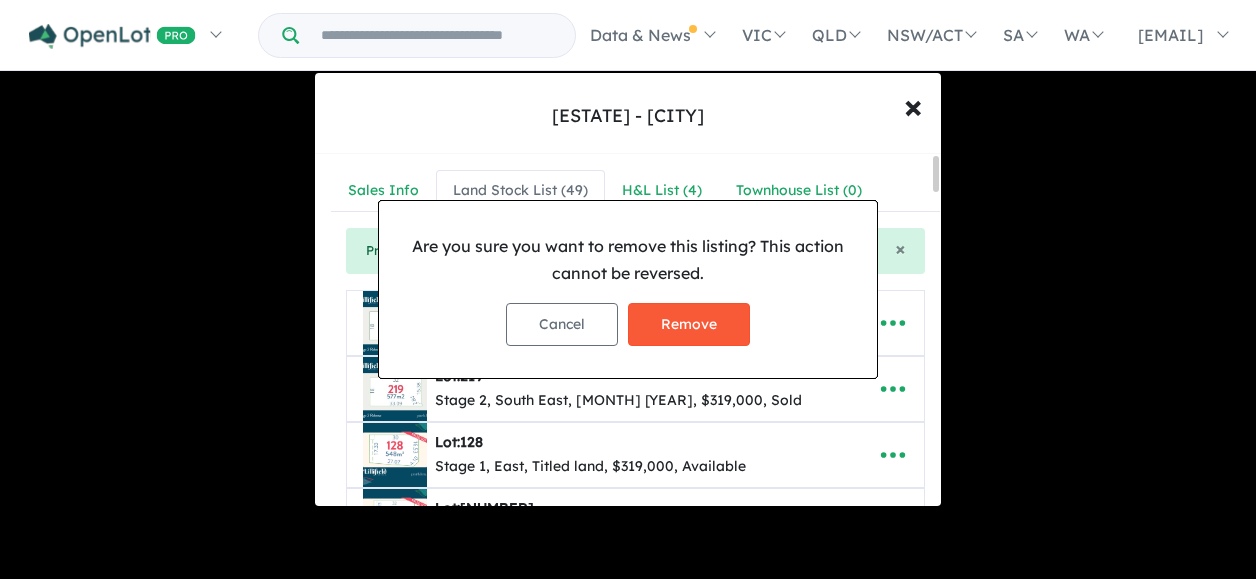 click on "Remove" at bounding box center (689, 324) 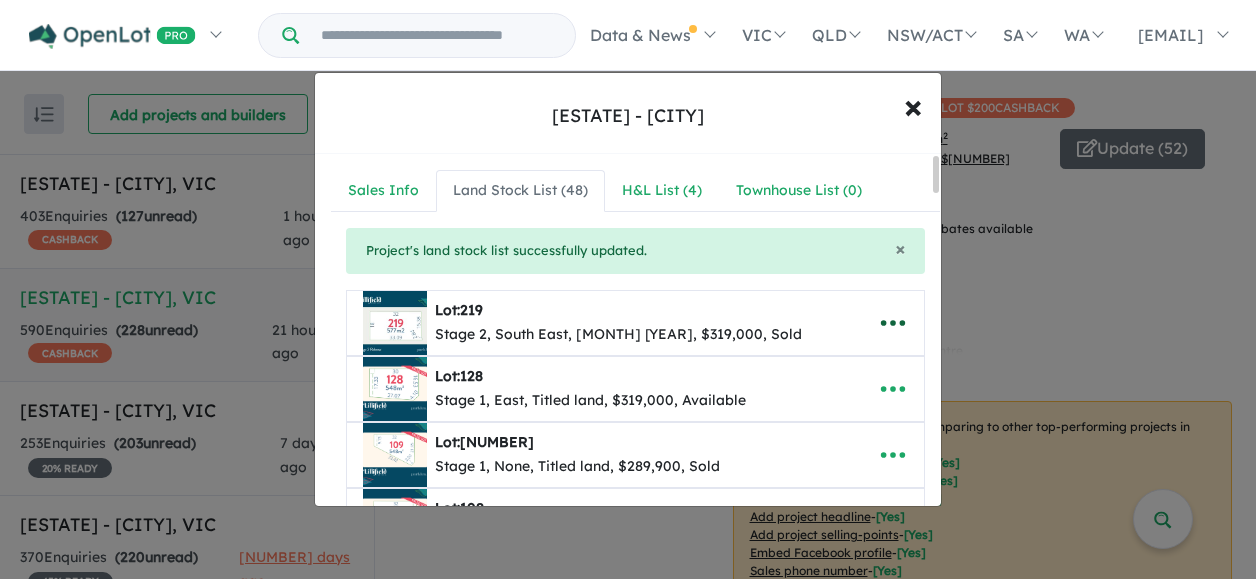 click at bounding box center (893, 323) 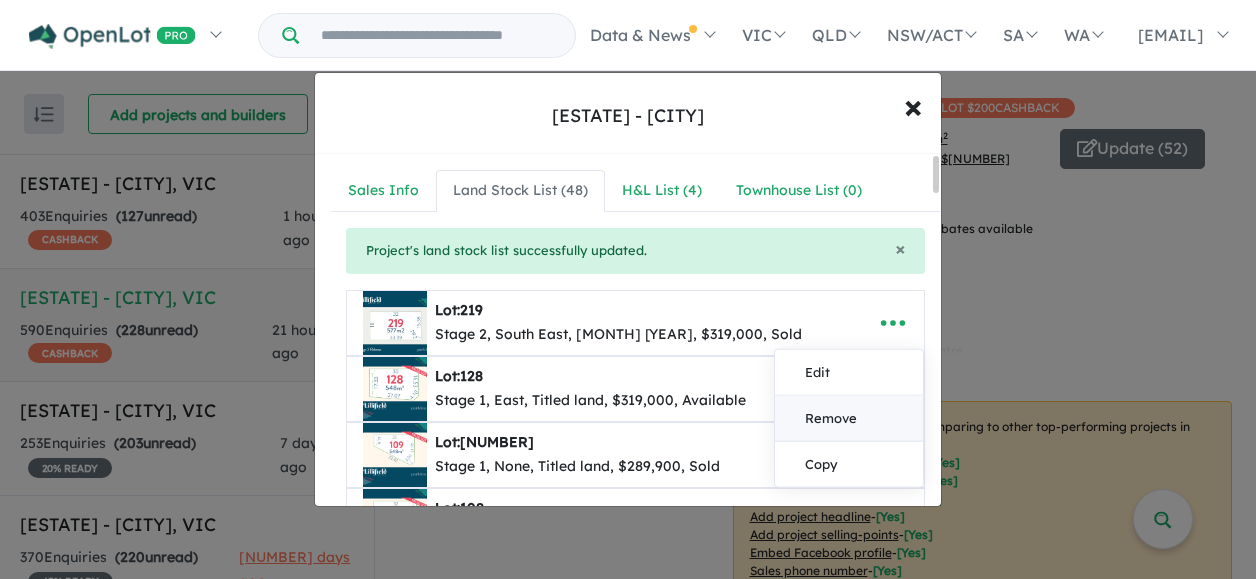 click on "Remove" at bounding box center [849, 419] 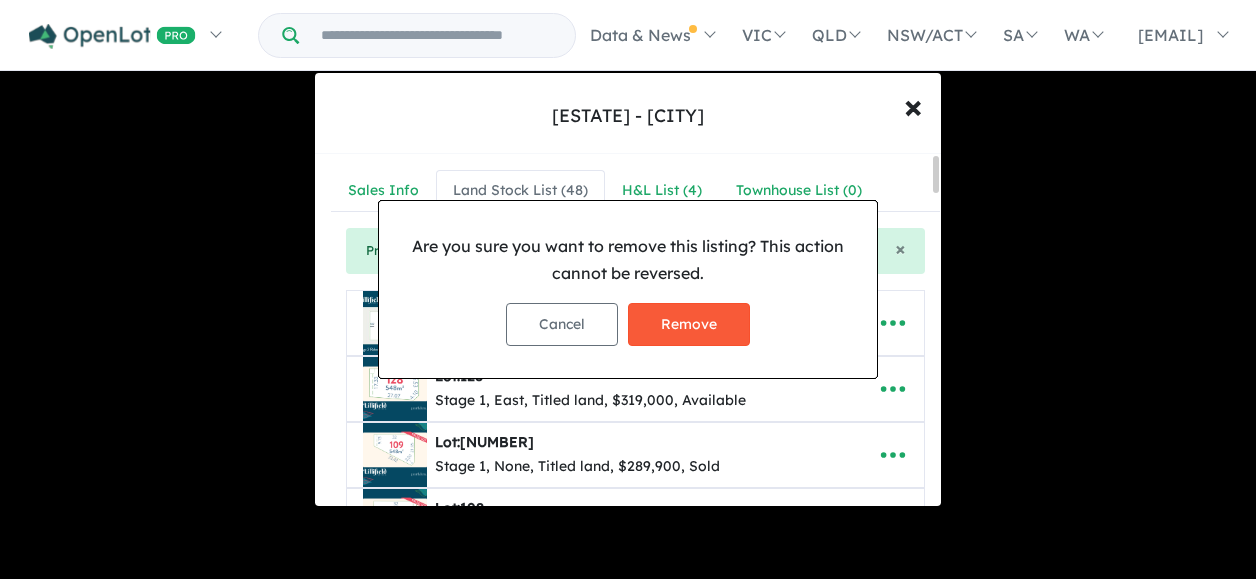 click on "Remove" at bounding box center [689, 324] 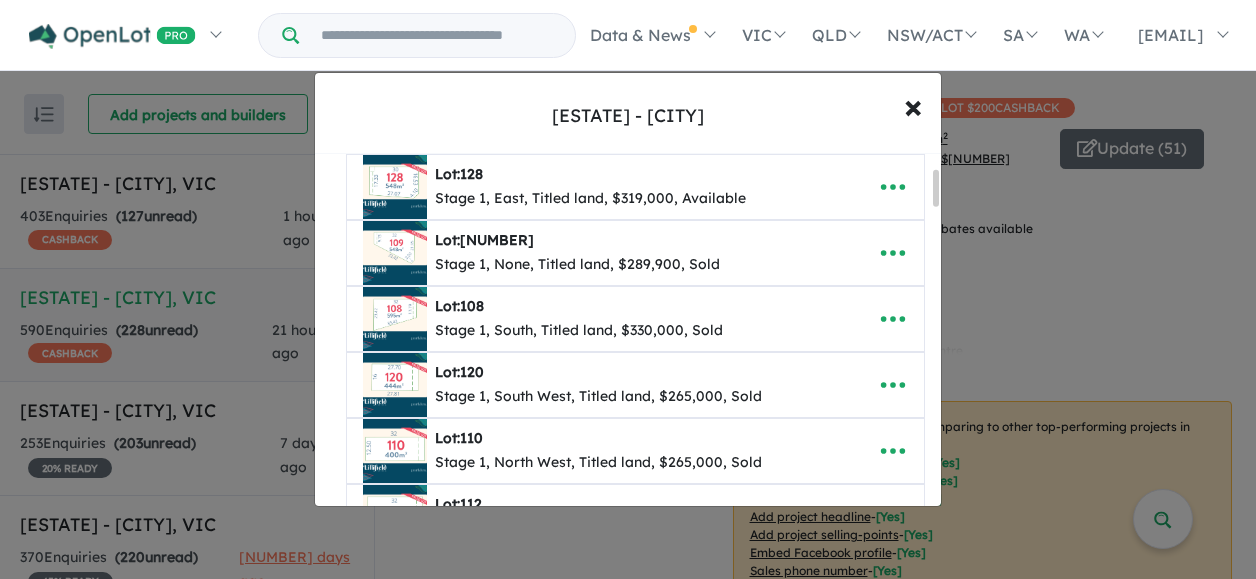 scroll, scrollTop: 137, scrollLeft: 0, axis: vertical 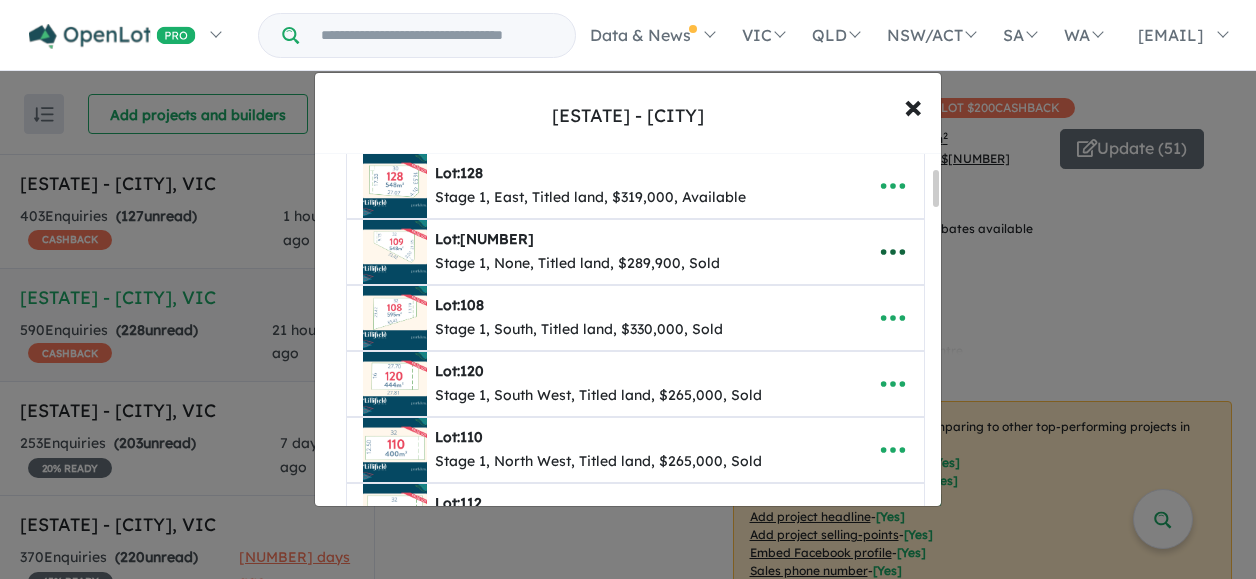 click at bounding box center (893, 252) 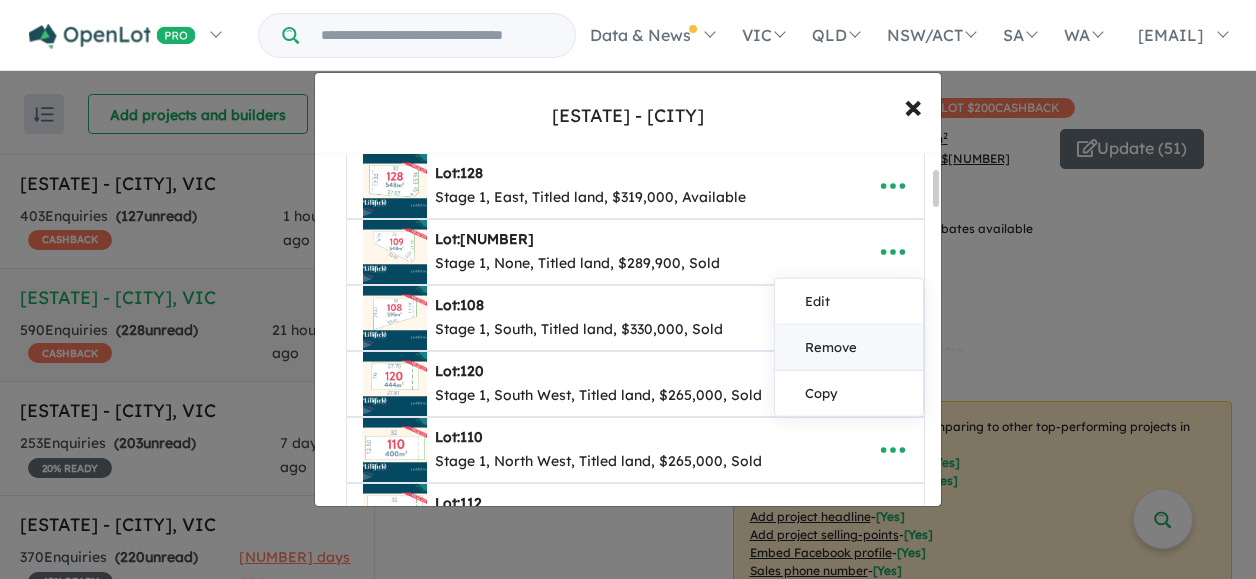 click on "Remove" at bounding box center [849, 348] 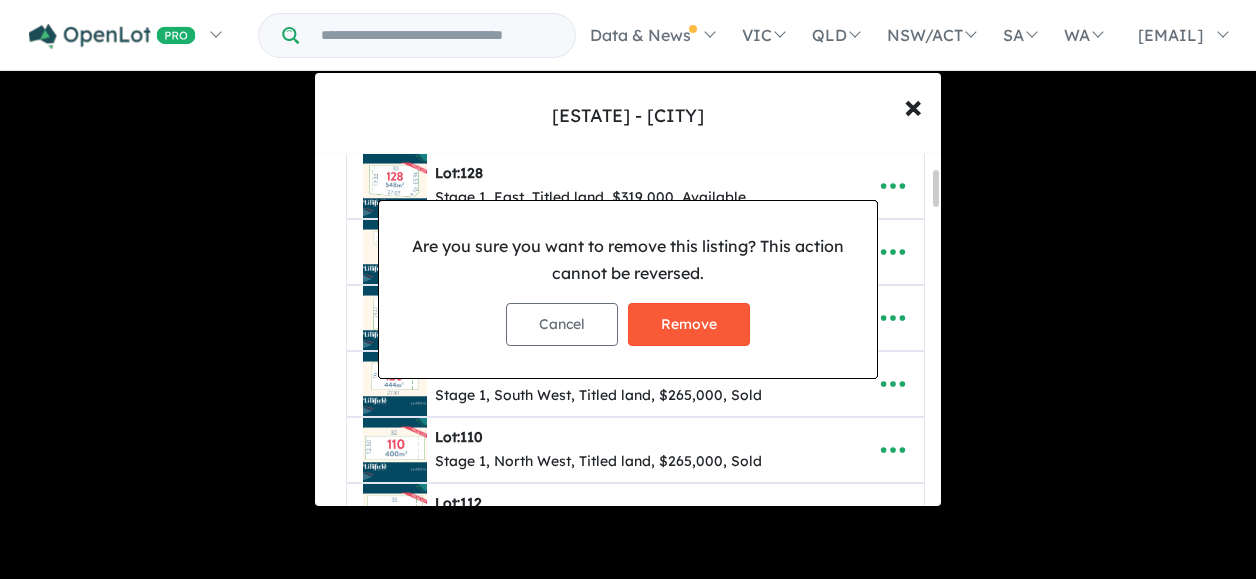 click on "Remove" at bounding box center (689, 324) 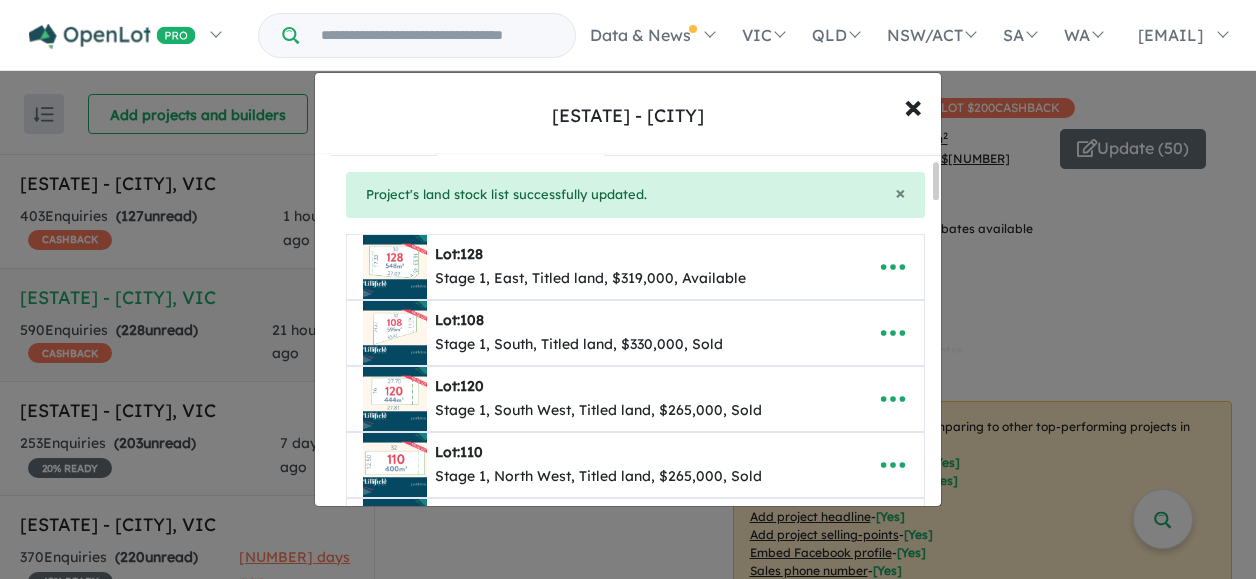scroll, scrollTop: 72, scrollLeft: 0, axis: vertical 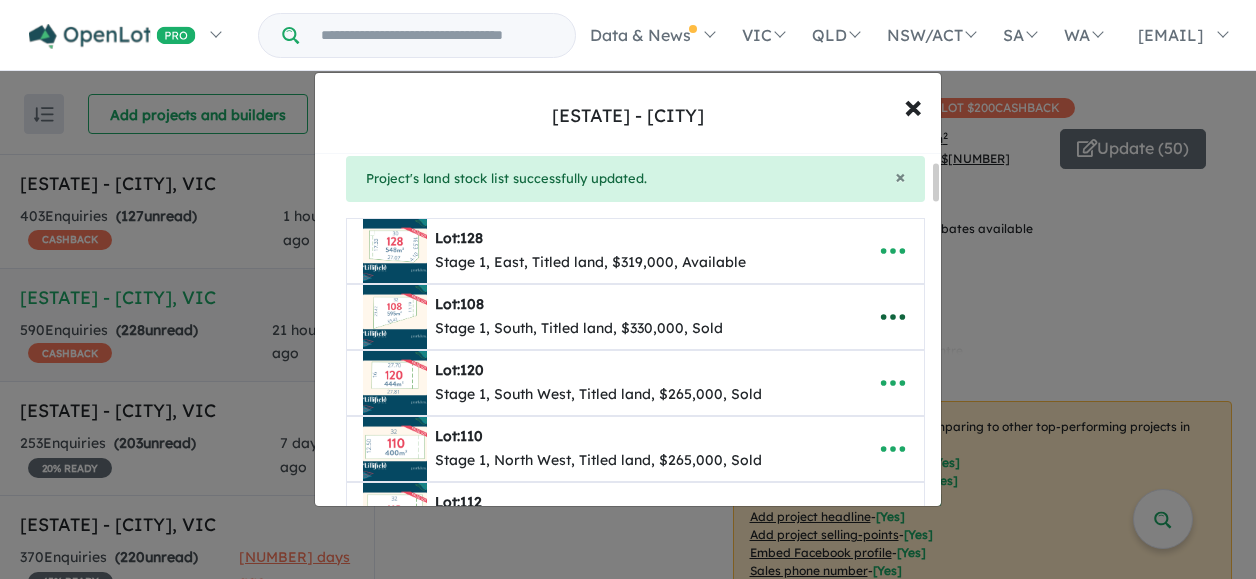 click at bounding box center [893, 317] 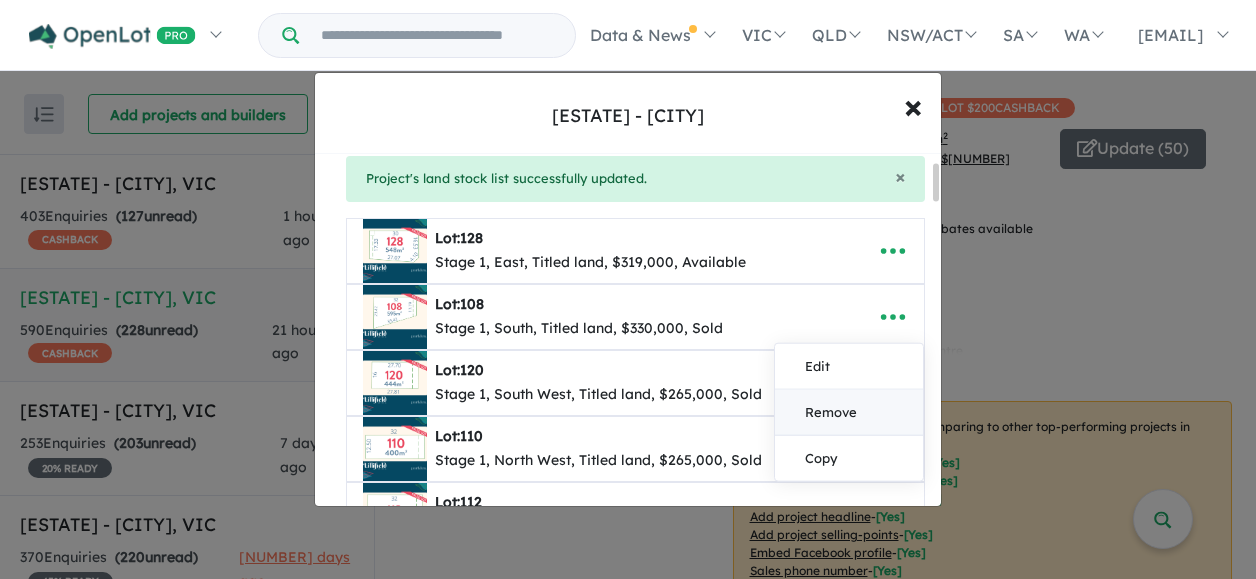 click on "Remove" at bounding box center [849, 413] 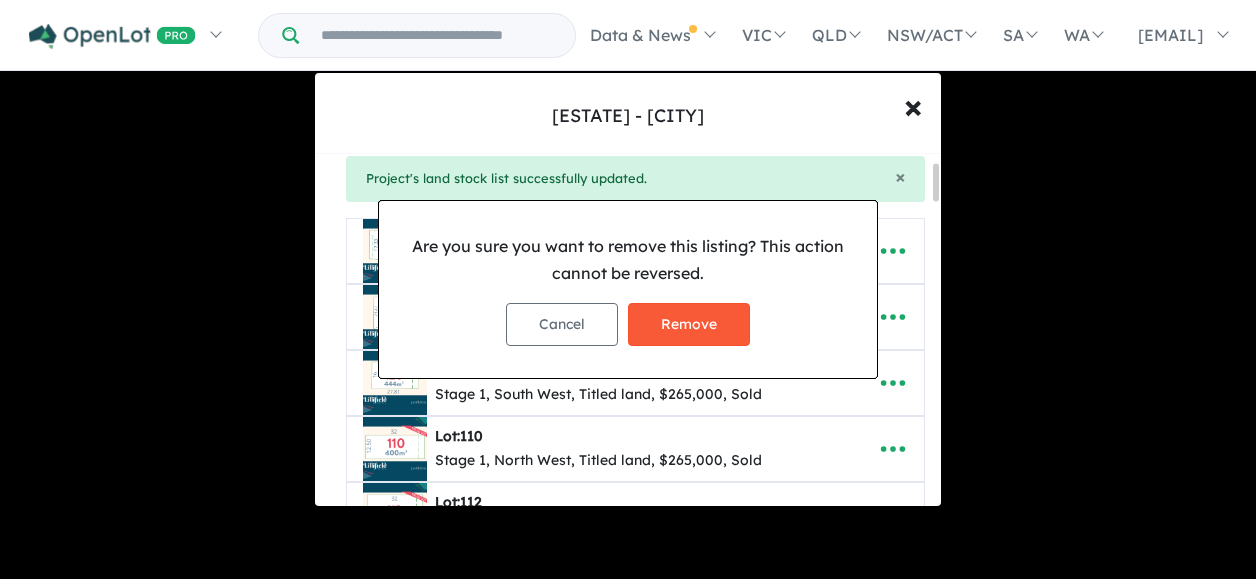 click on "Remove" at bounding box center (689, 324) 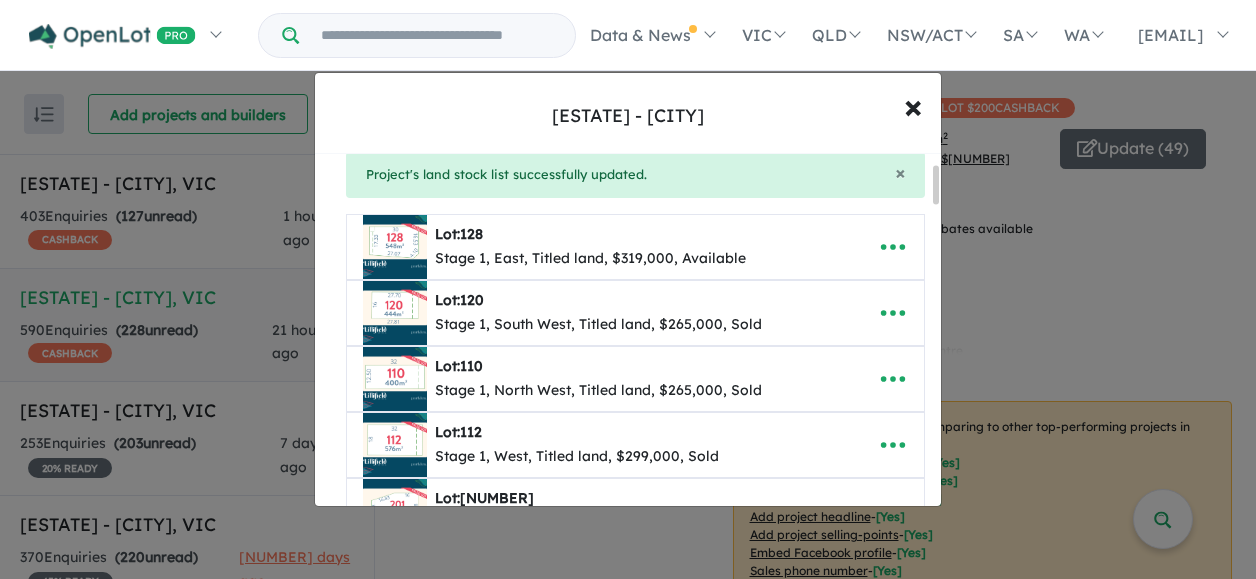 scroll, scrollTop: 90, scrollLeft: 0, axis: vertical 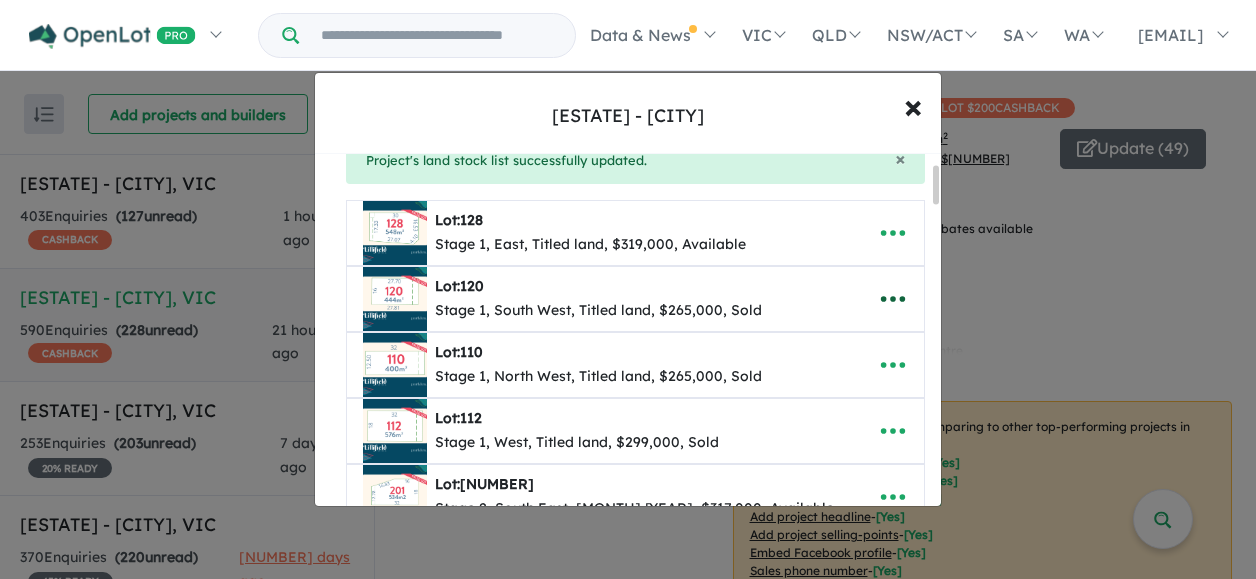 click at bounding box center (893, 299) 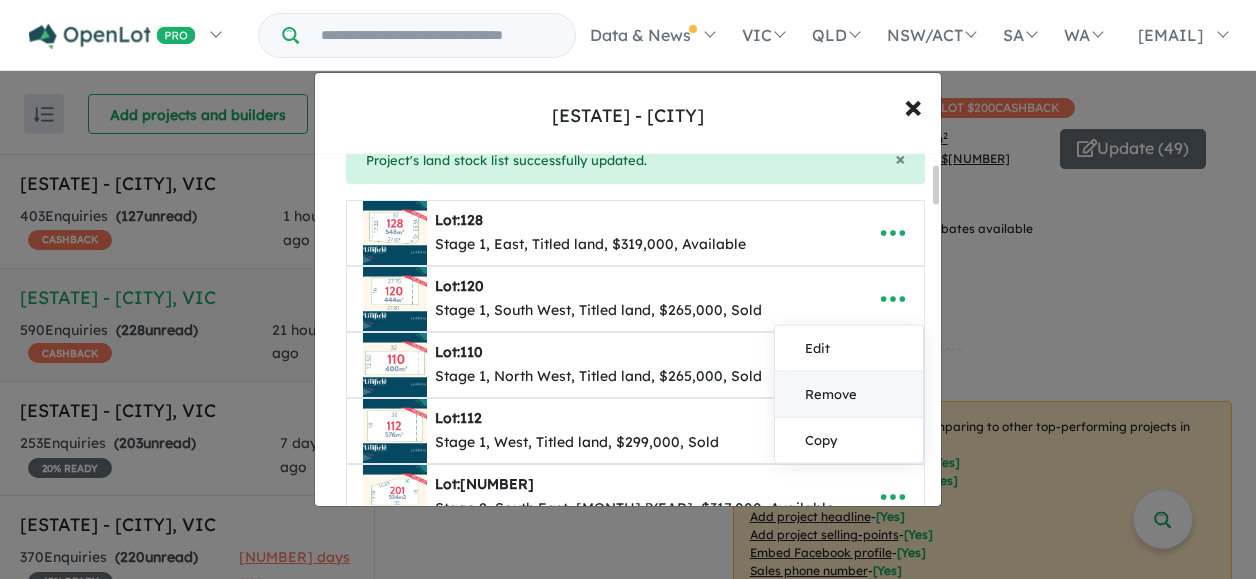 click on "Remove" at bounding box center [849, 395] 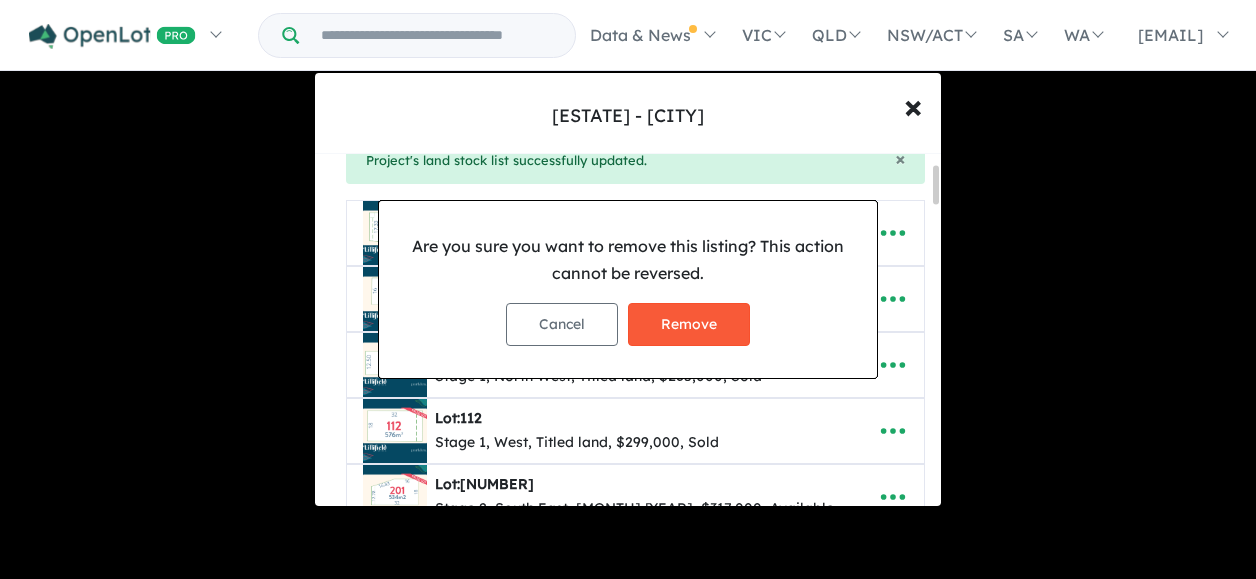 click on "Remove" at bounding box center [689, 324] 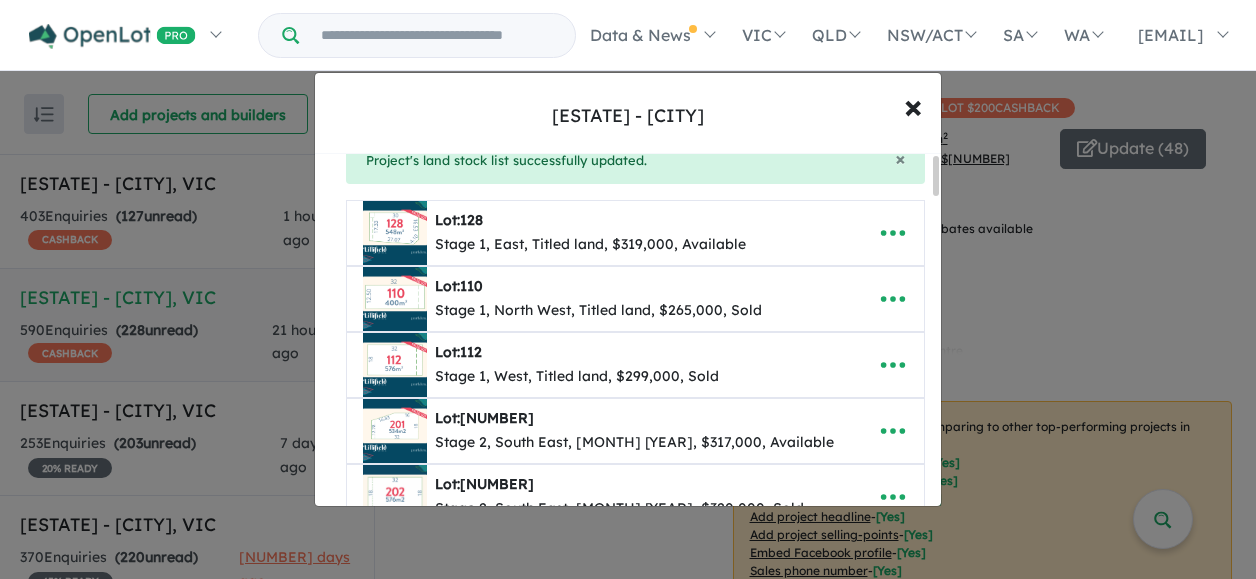 scroll, scrollTop: 0, scrollLeft: 0, axis: both 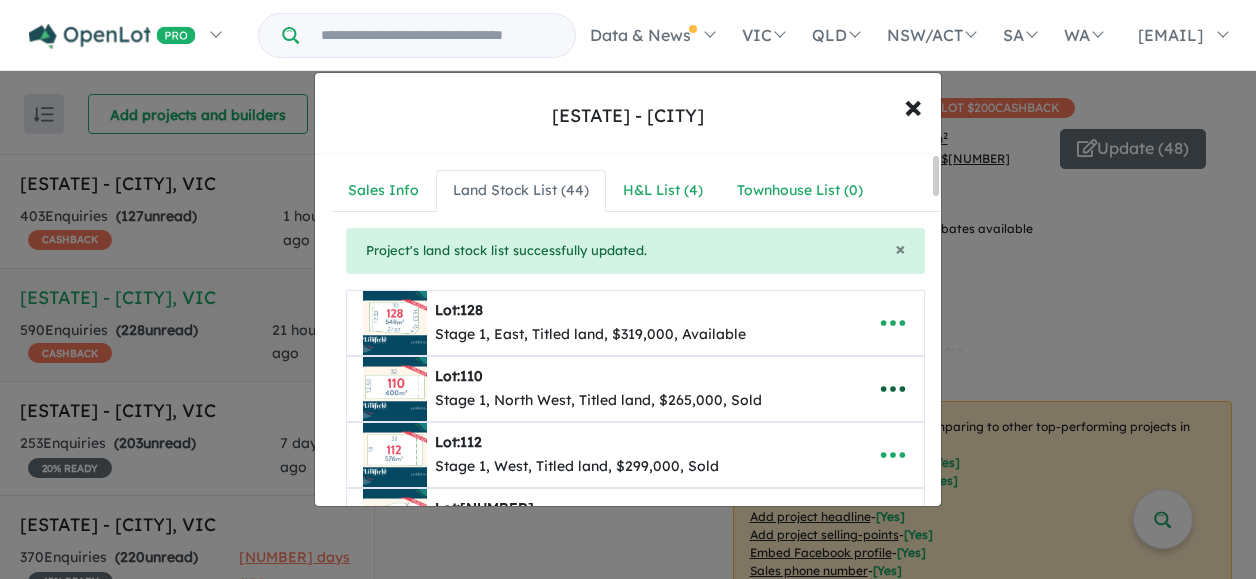 click at bounding box center (893, 389) 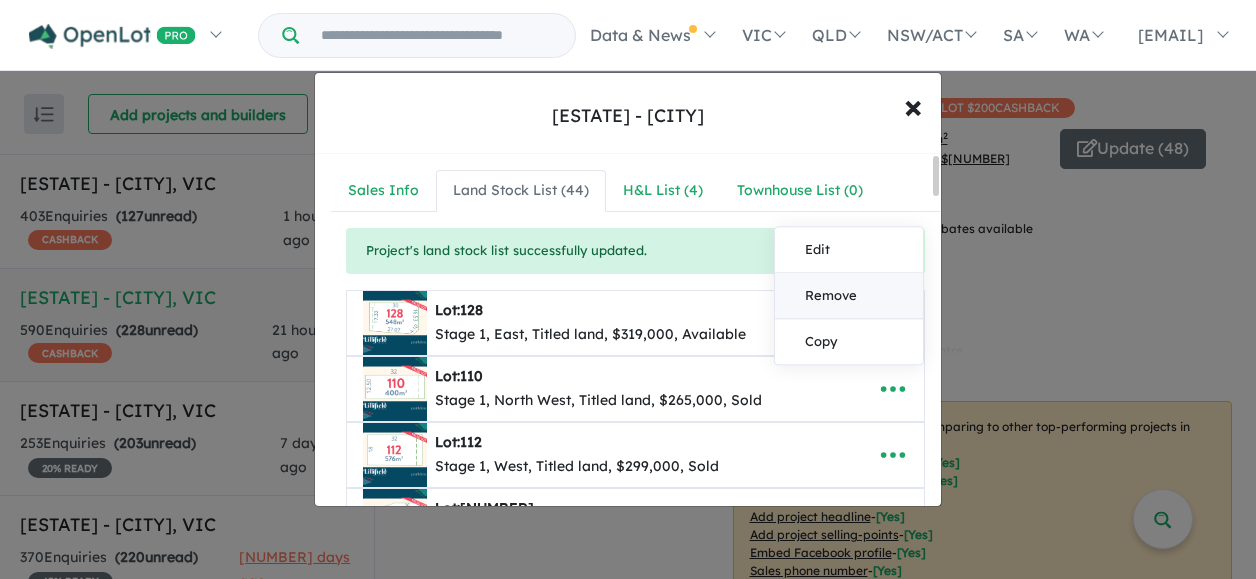 click on "Remove" at bounding box center [849, 296] 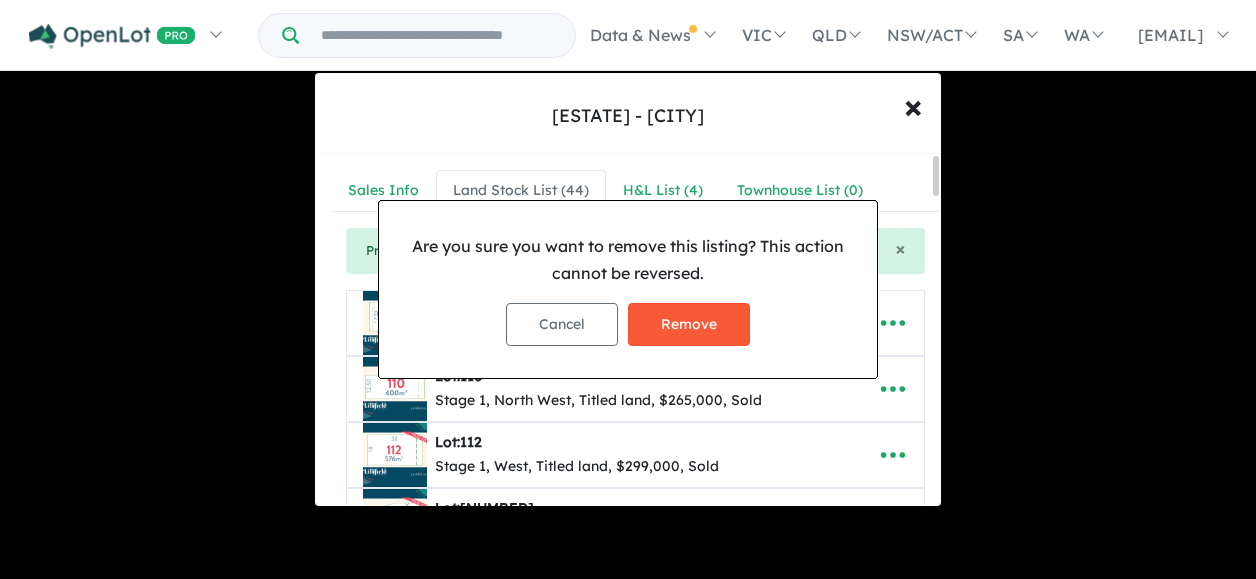 click on "Remove" at bounding box center (689, 324) 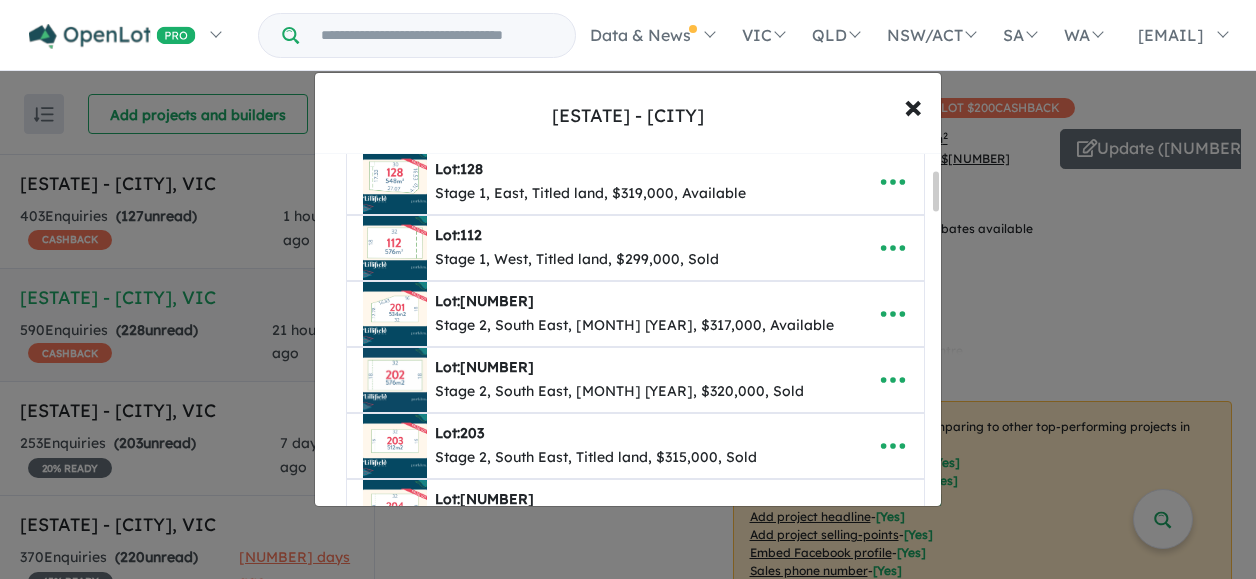 scroll, scrollTop: 142, scrollLeft: 0, axis: vertical 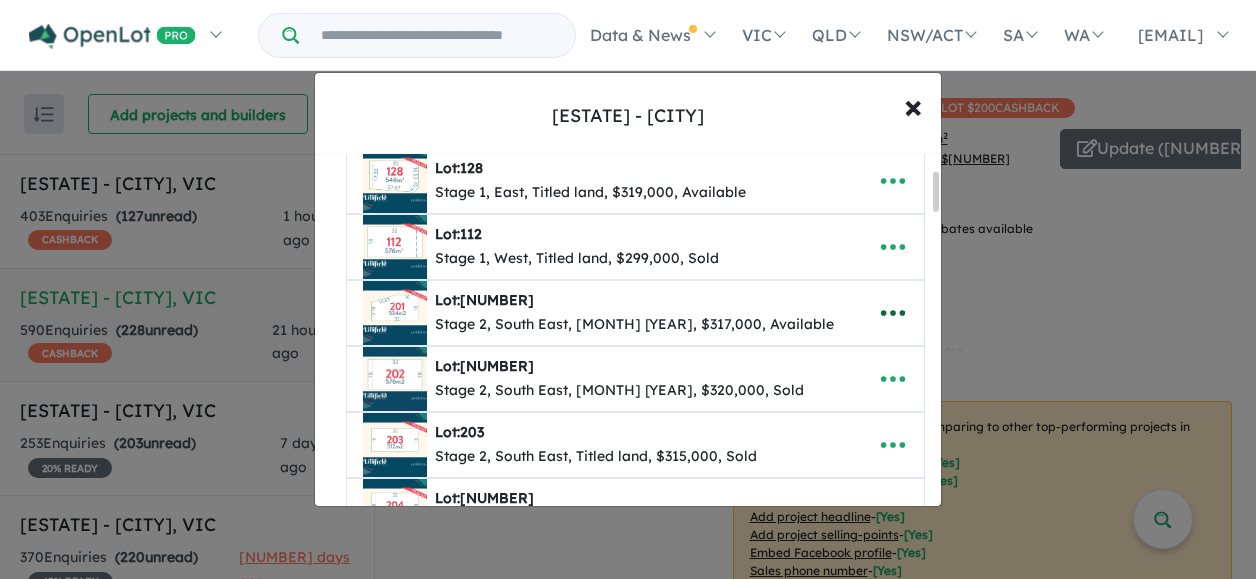 click at bounding box center (893, 313) 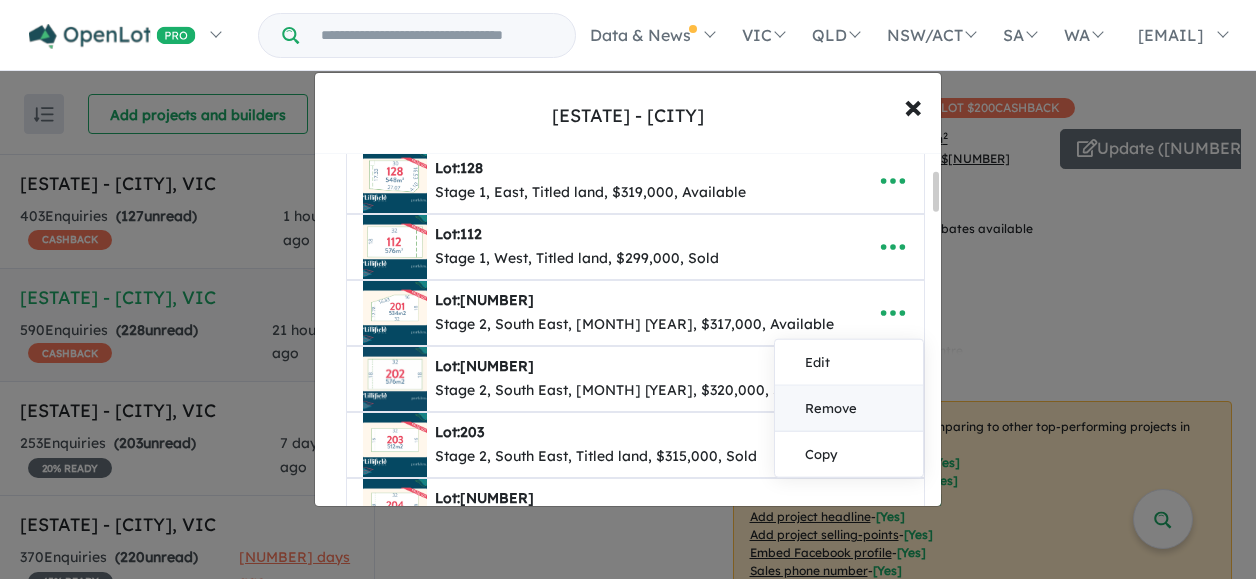 click on "Remove" at bounding box center [849, 409] 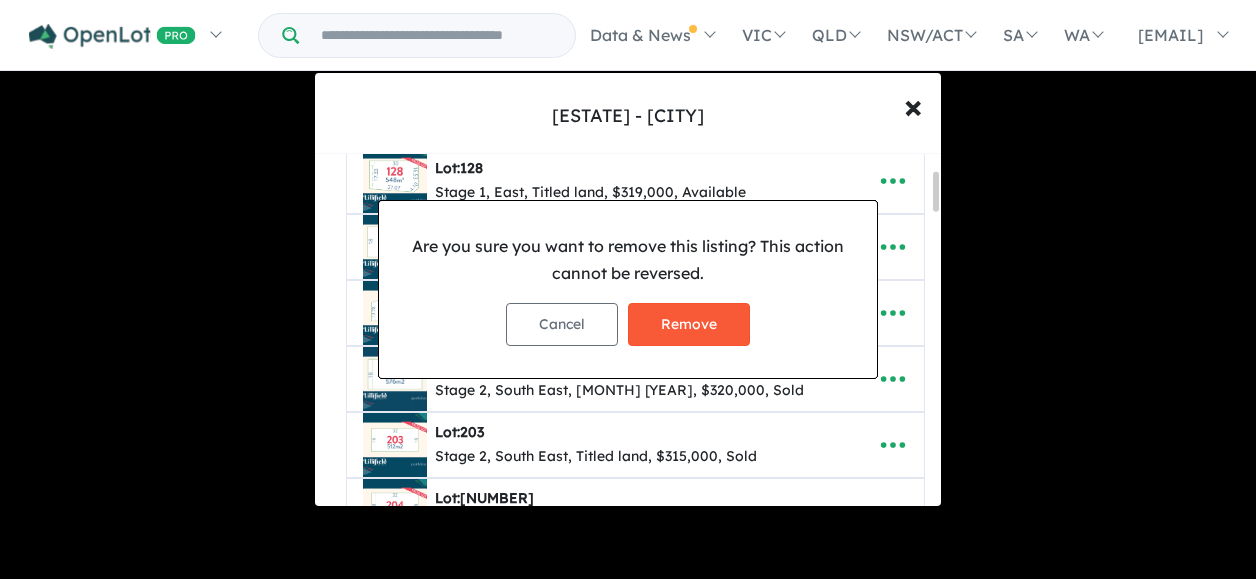 click on "Remove" at bounding box center [689, 324] 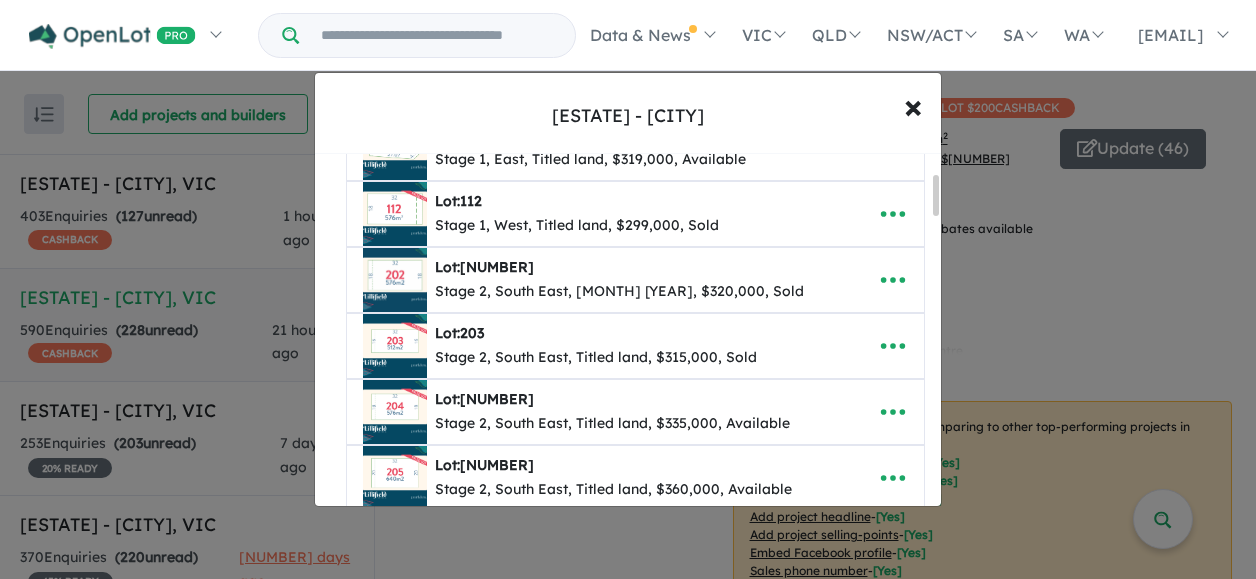 scroll, scrollTop: 169, scrollLeft: 0, axis: vertical 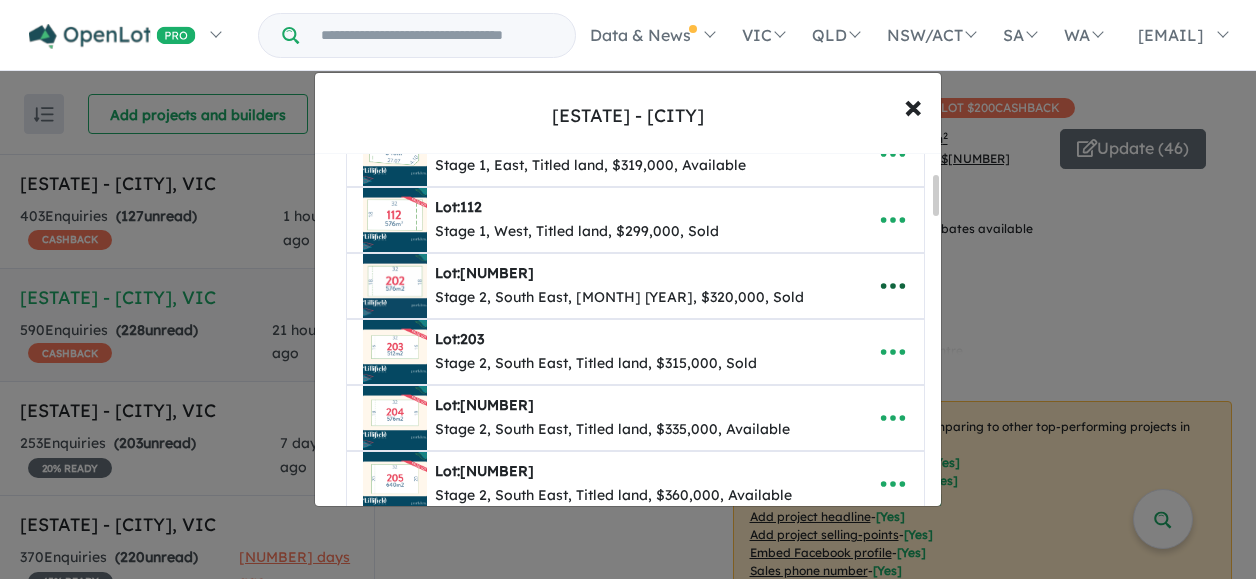 click at bounding box center (893, 286) 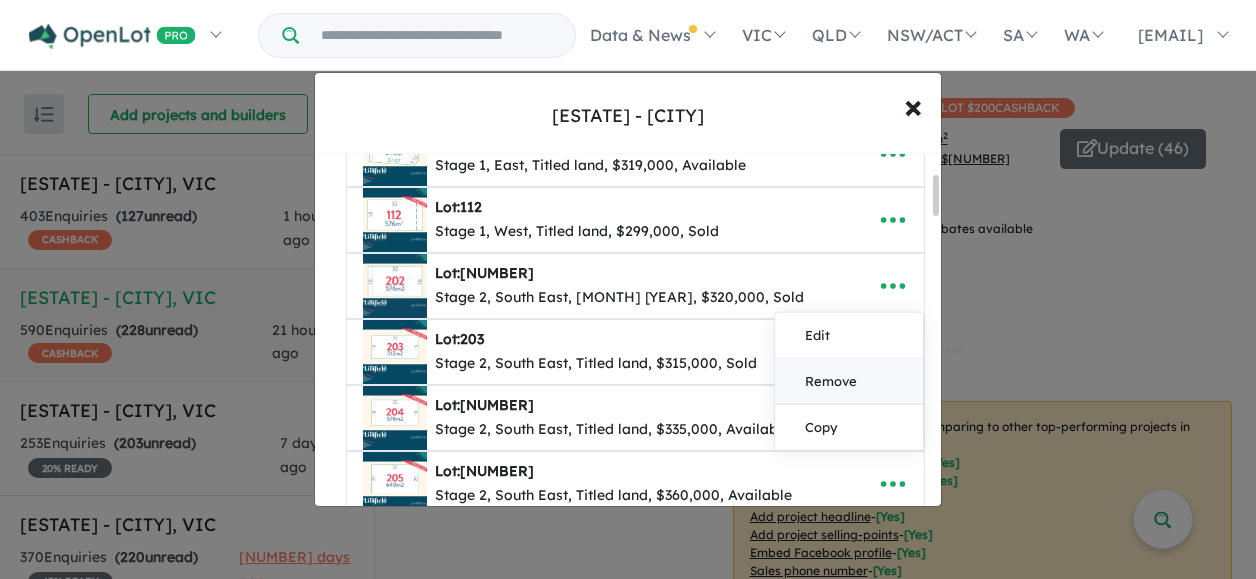 click on "Remove" at bounding box center (849, 382) 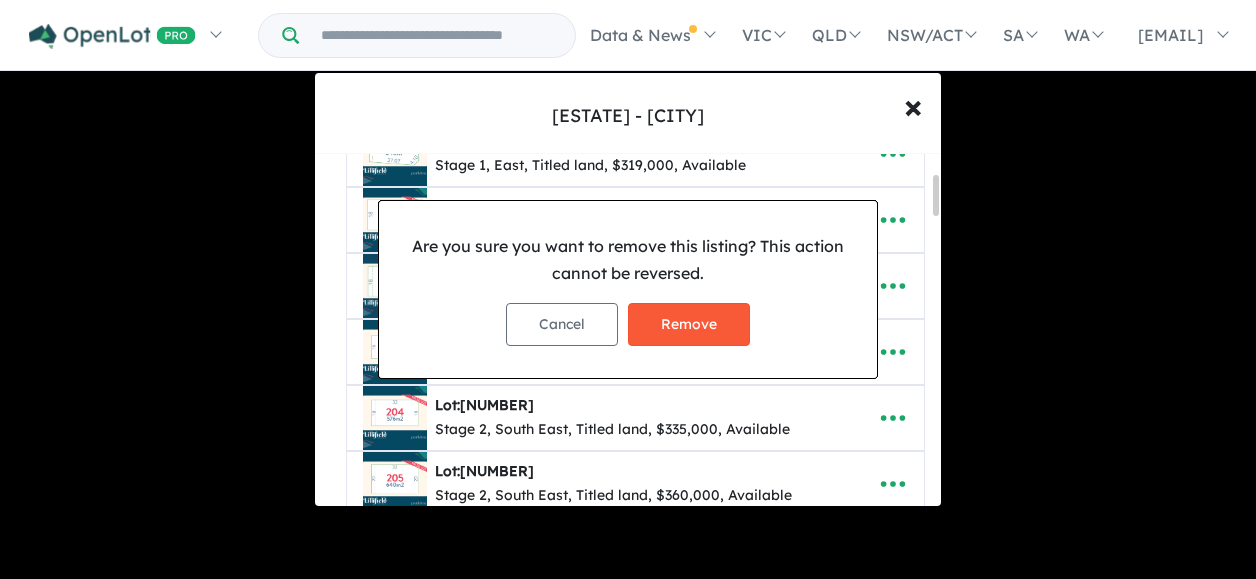 click on "Remove" at bounding box center (689, 324) 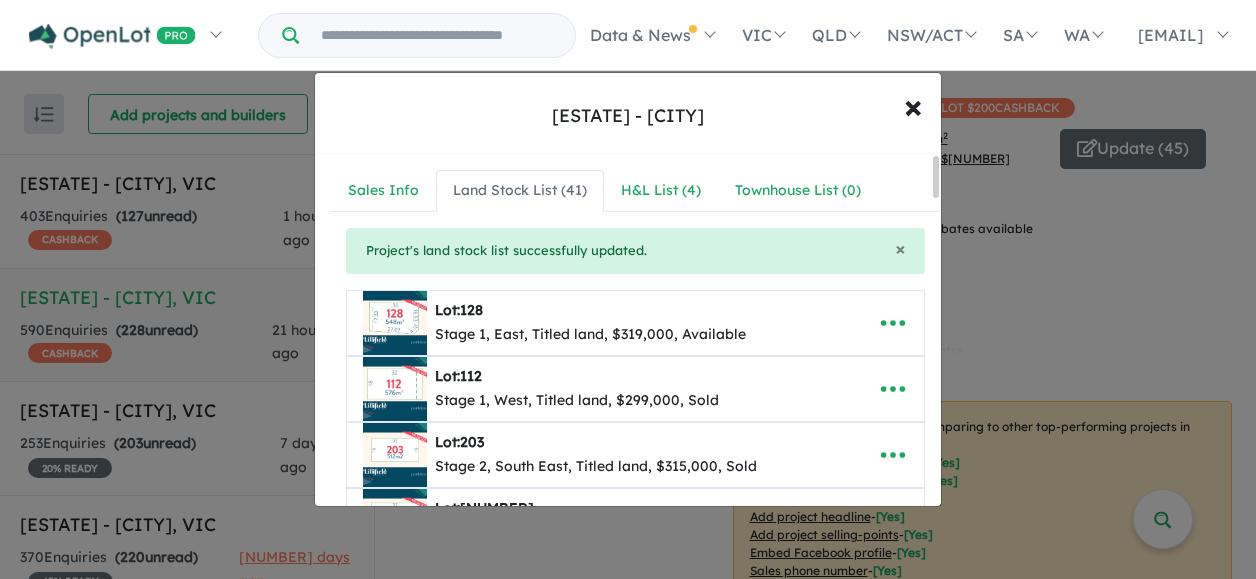 scroll, scrollTop: 124, scrollLeft: 0, axis: vertical 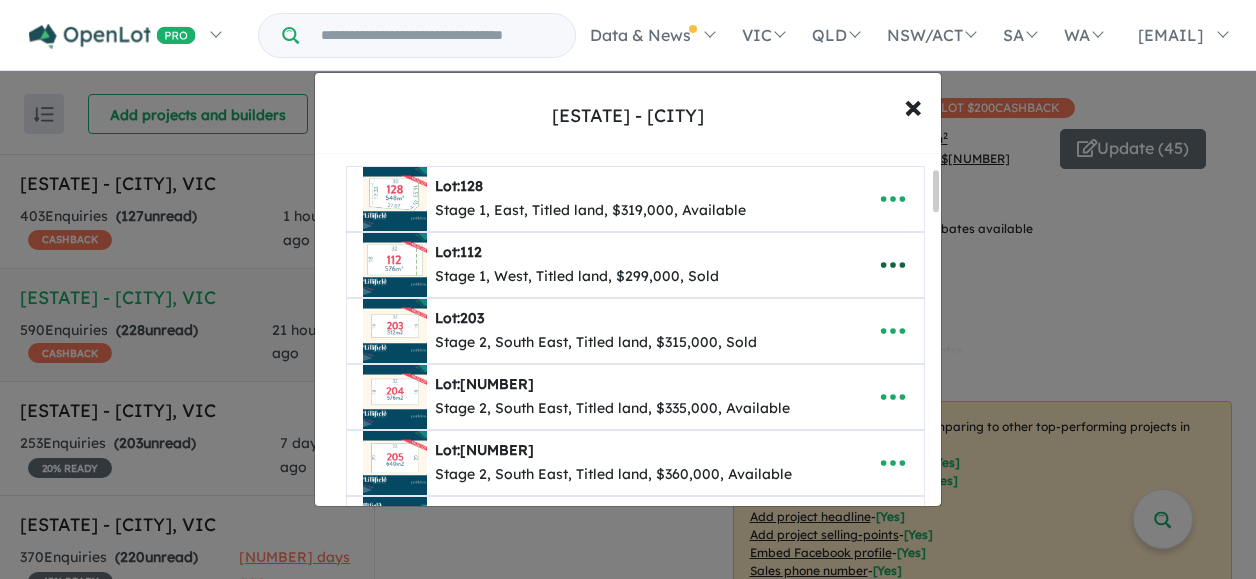 click at bounding box center (893, 265) 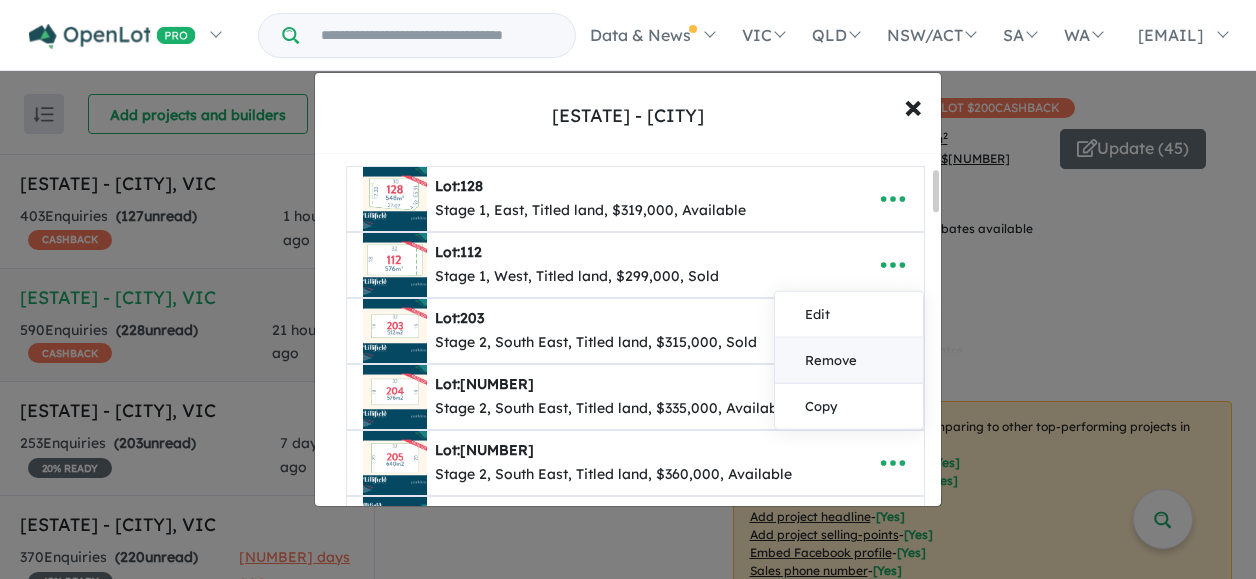 click on "Remove" at bounding box center (849, 361) 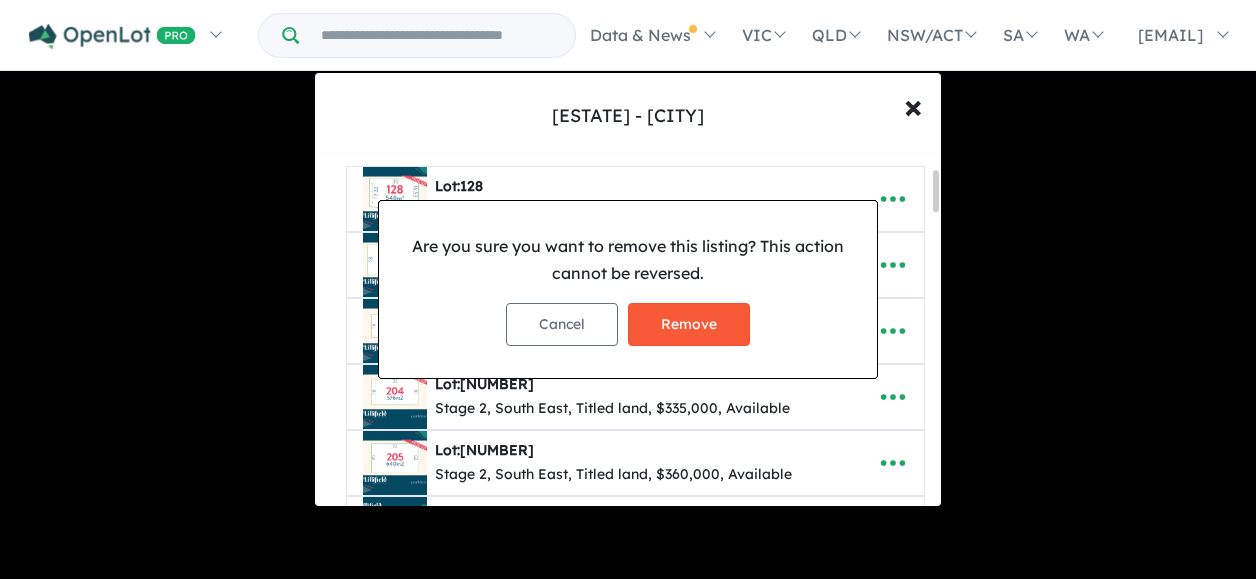 click on "Remove" at bounding box center [689, 324] 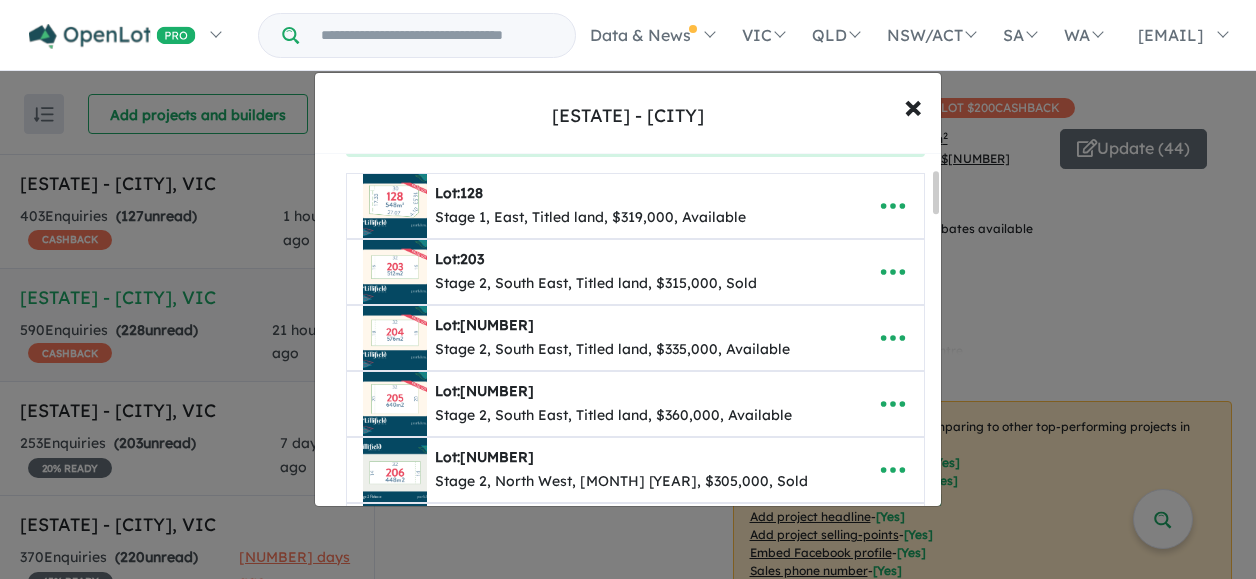 scroll, scrollTop: 130, scrollLeft: 0, axis: vertical 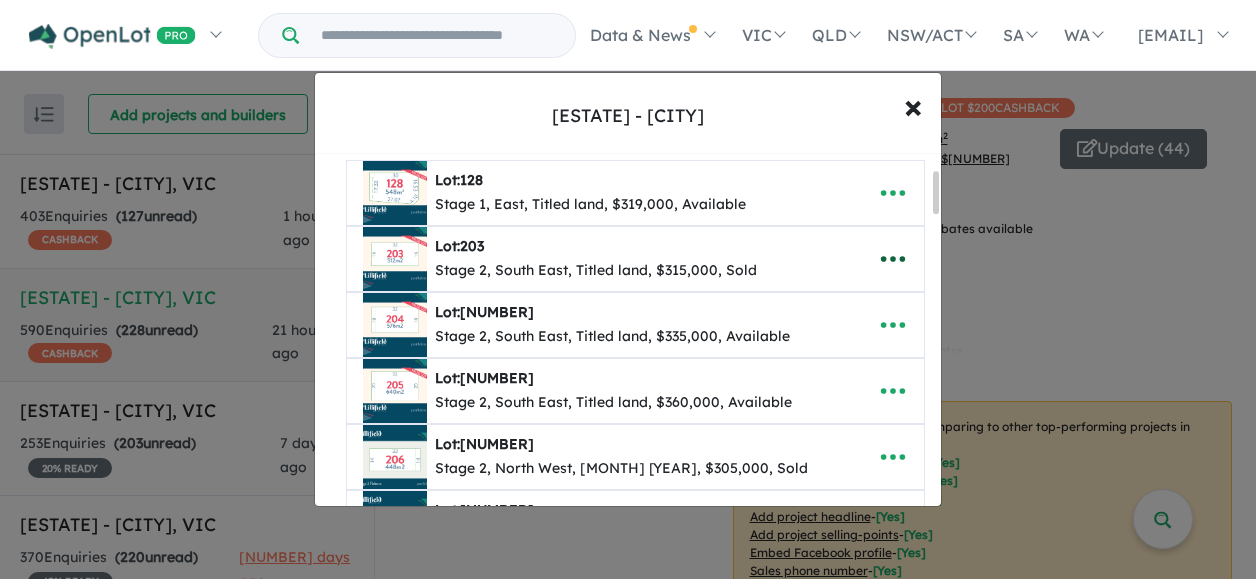 click at bounding box center [893, 259] 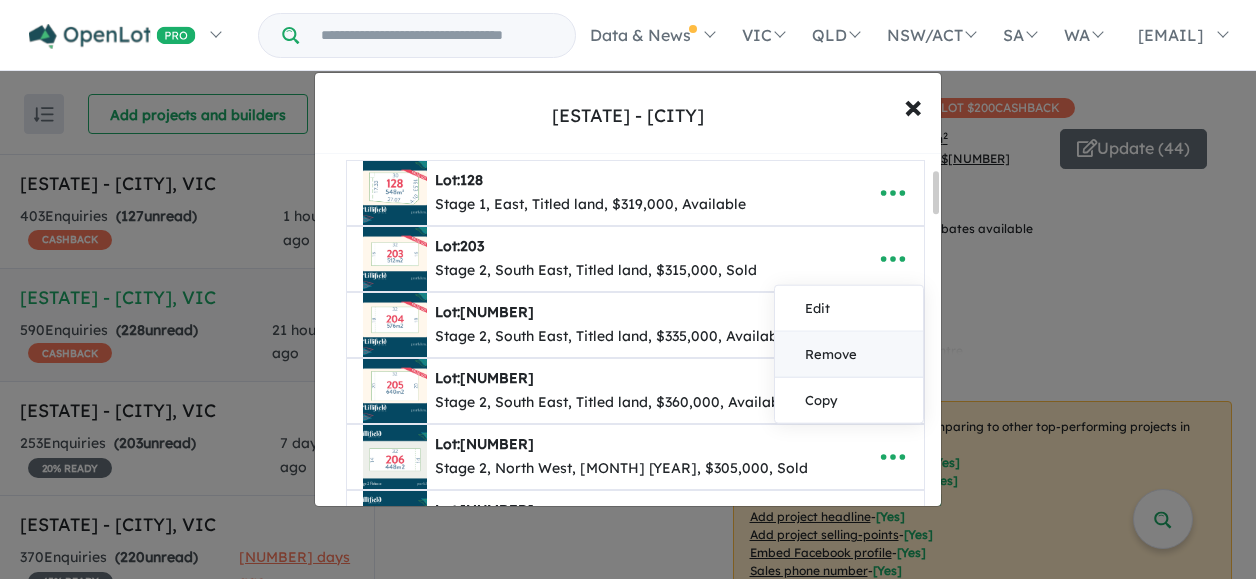 click on "Remove" at bounding box center (849, 355) 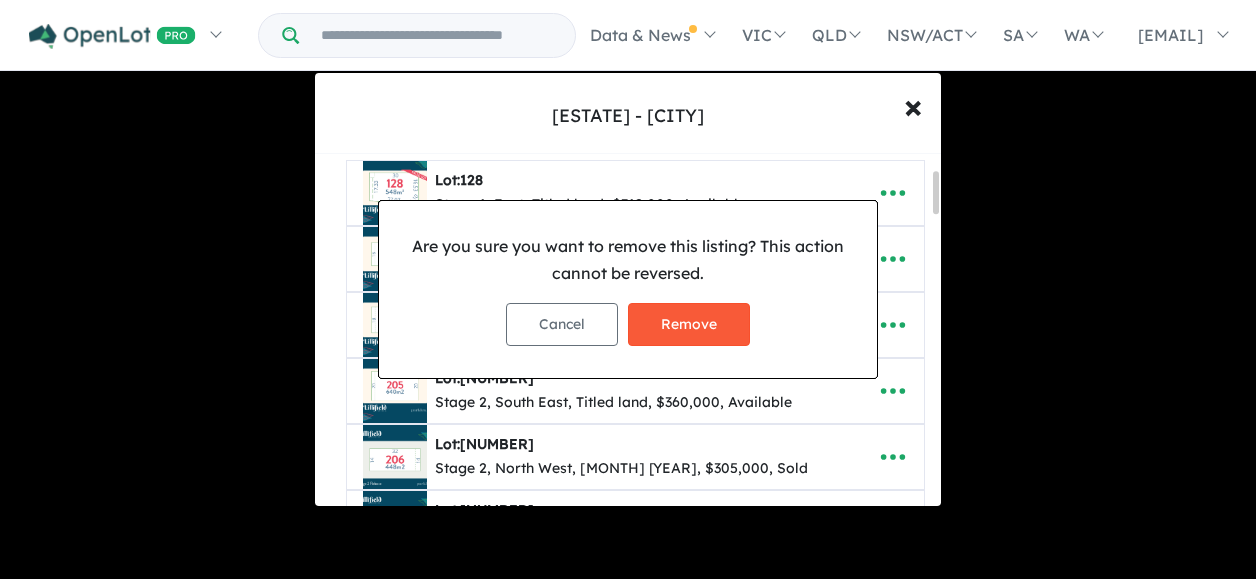 click on "Remove" at bounding box center (689, 324) 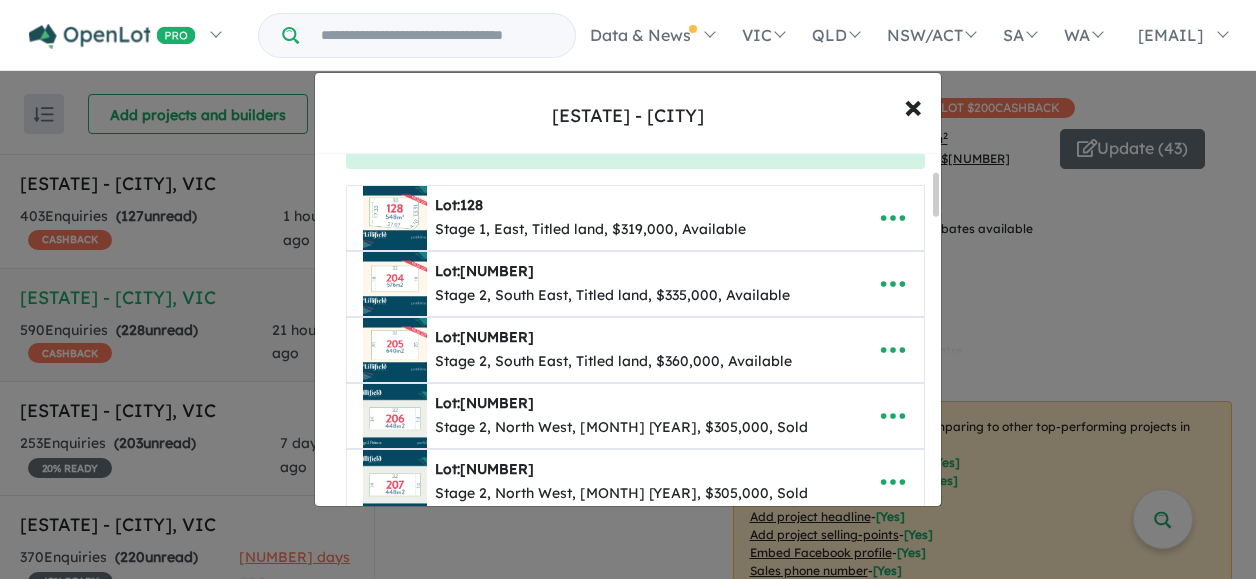 scroll, scrollTop: 163, scrollLeft: 0, axis: vertical 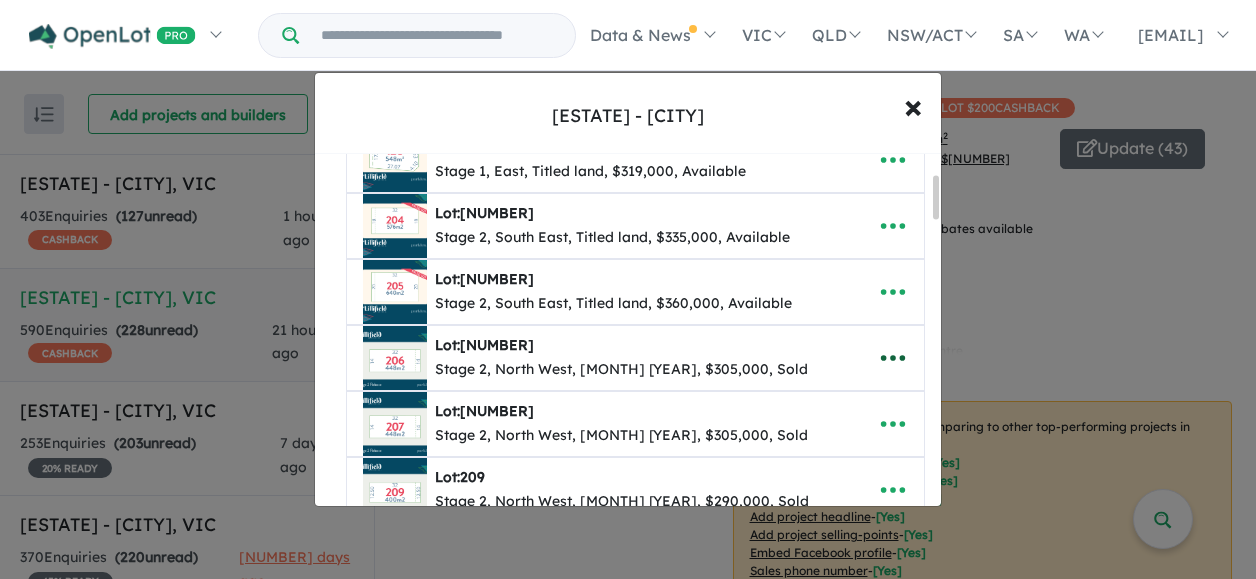 click at bounding box center [893, 358] 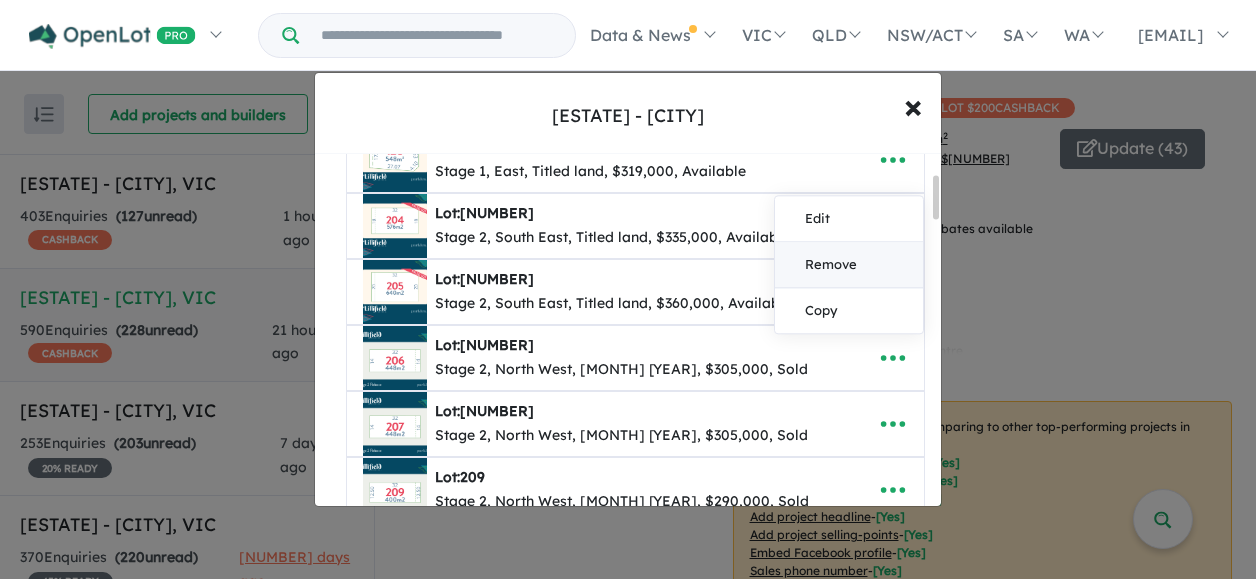 click on "Remove" at bounding box center (849, 265) 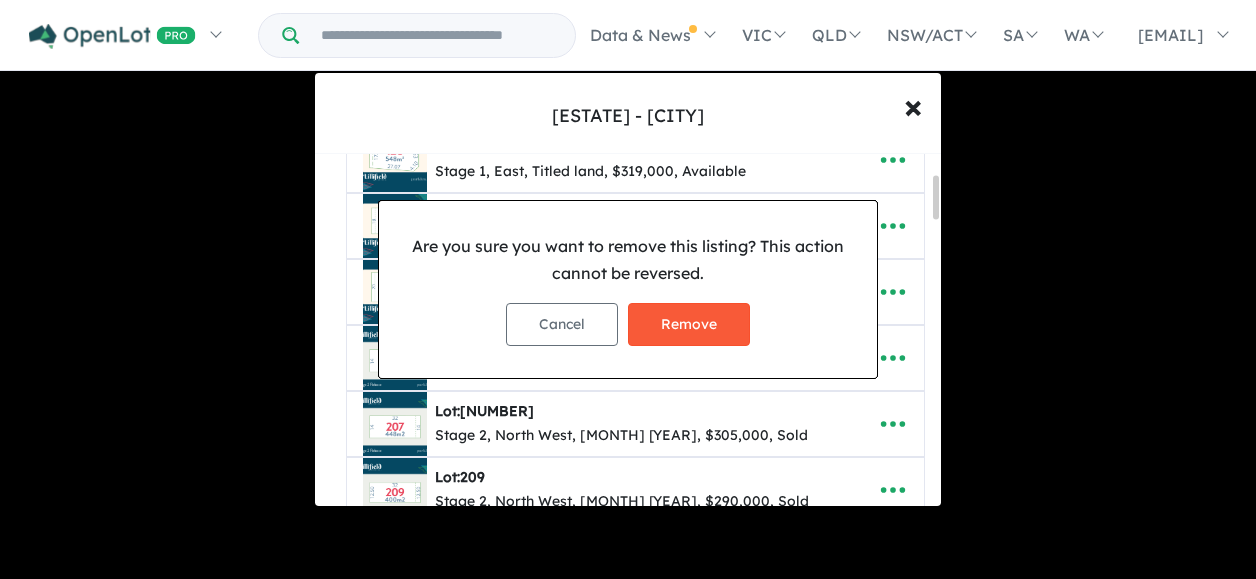 click on "Remove" at bounding box center (689, 324) 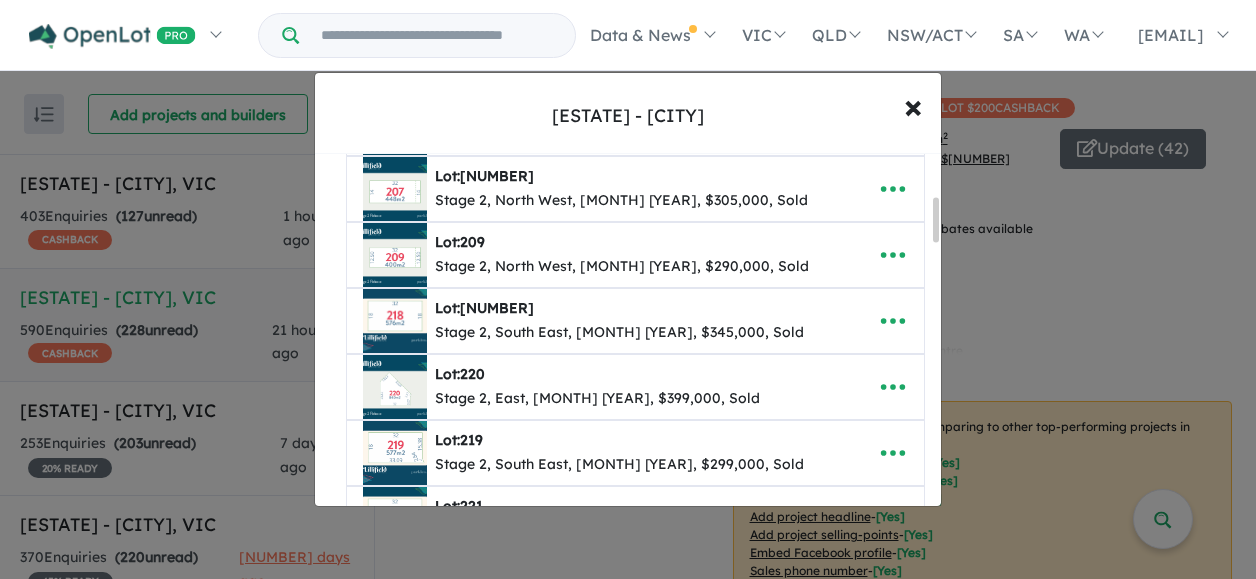 scroll, scrollTop: 347, scrollLeft: 0, axis: vertical 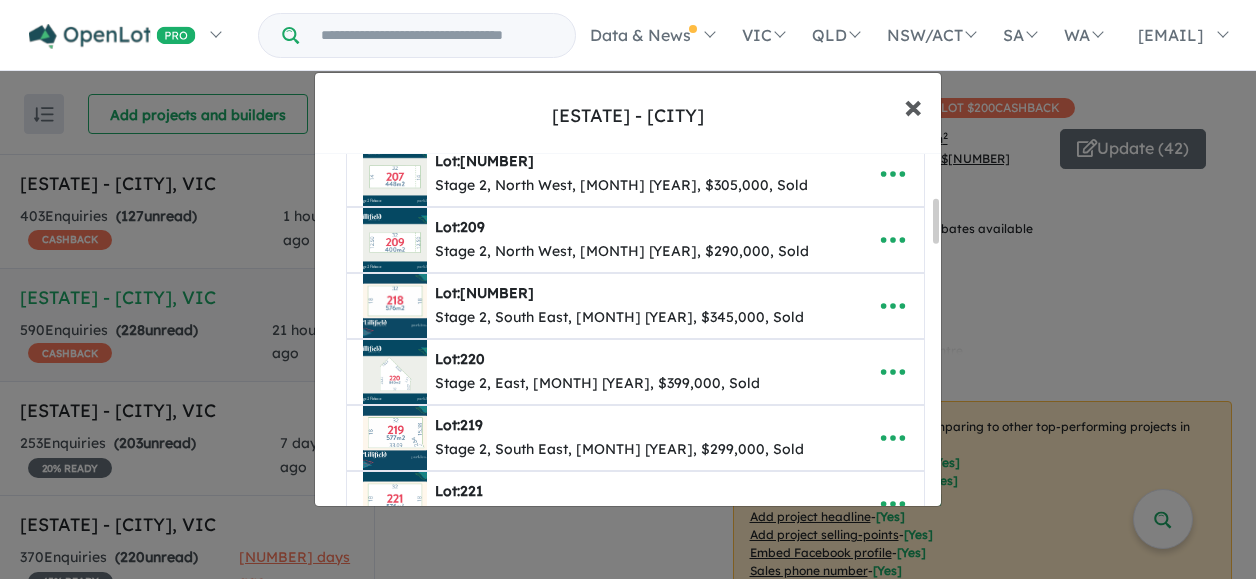 click on "×" at bounding box center [913, 105] 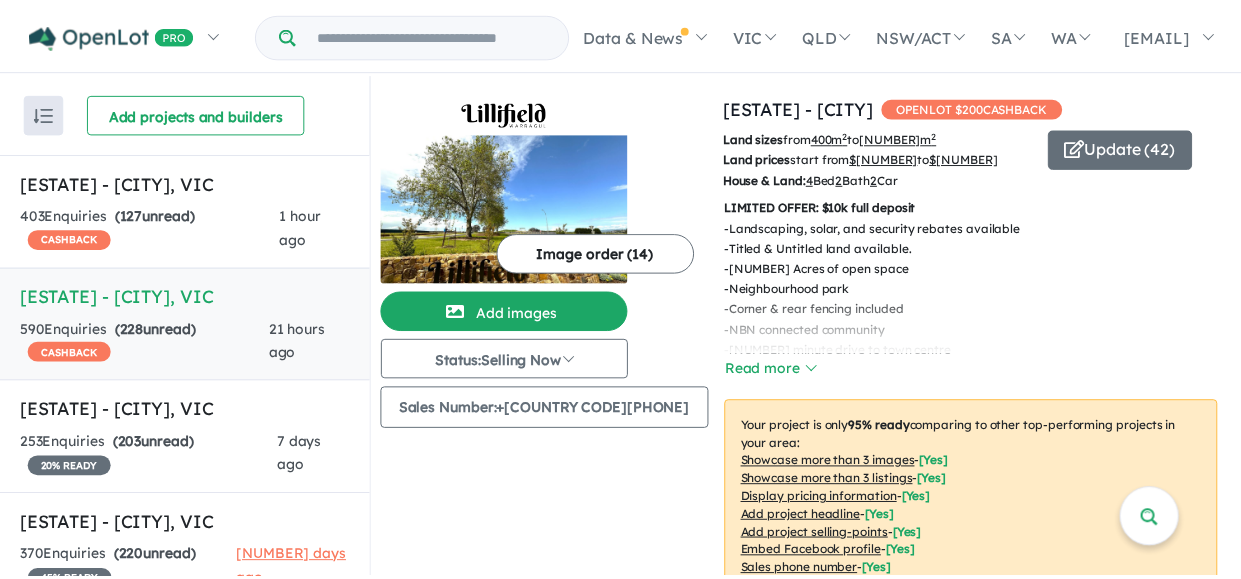 scroll, scrollTop: 0, scrollLeft: 0, axis: both 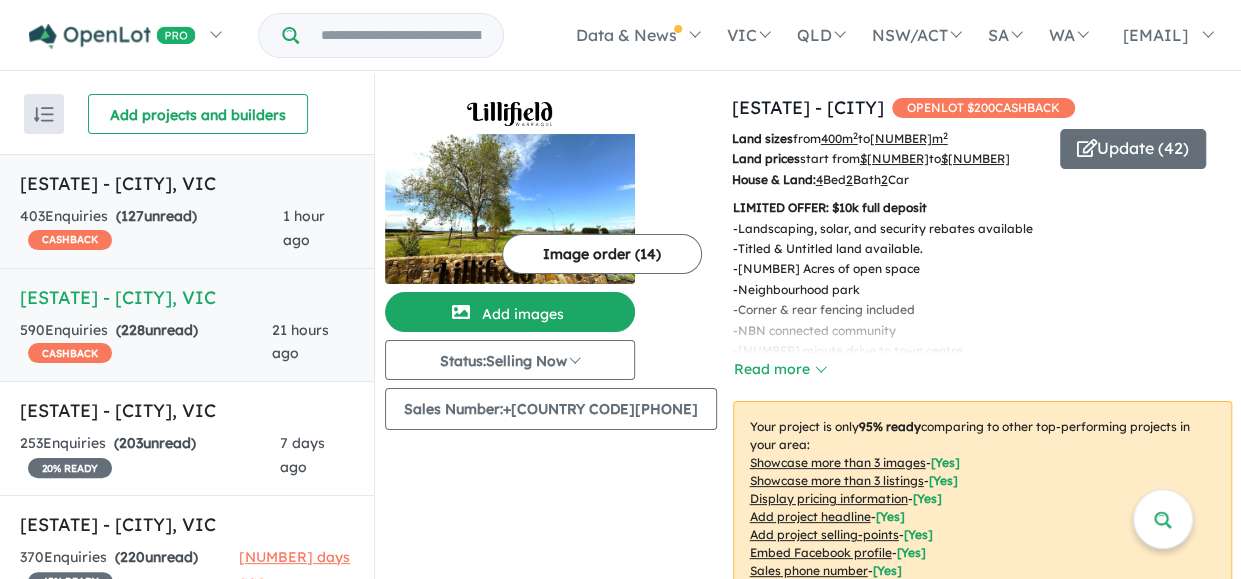click on "403  Enquir ies ( 127  unread) CASHBACK" at bounding box center (151, 229) 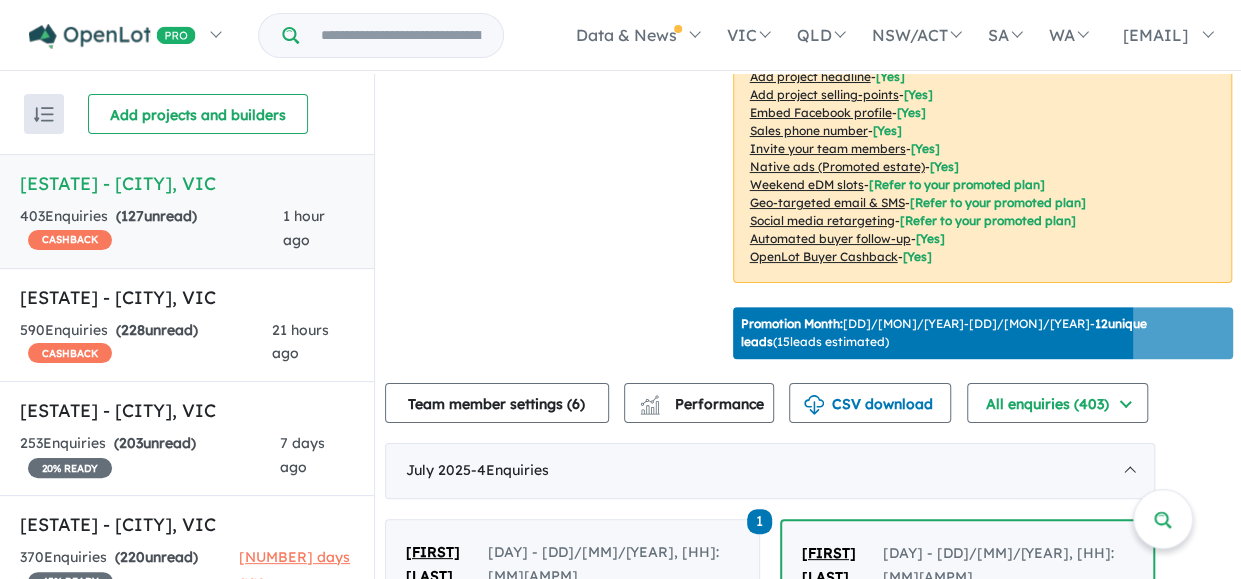 scroll, scrollTop: 468, scrollLeft: 0, axis: vertical 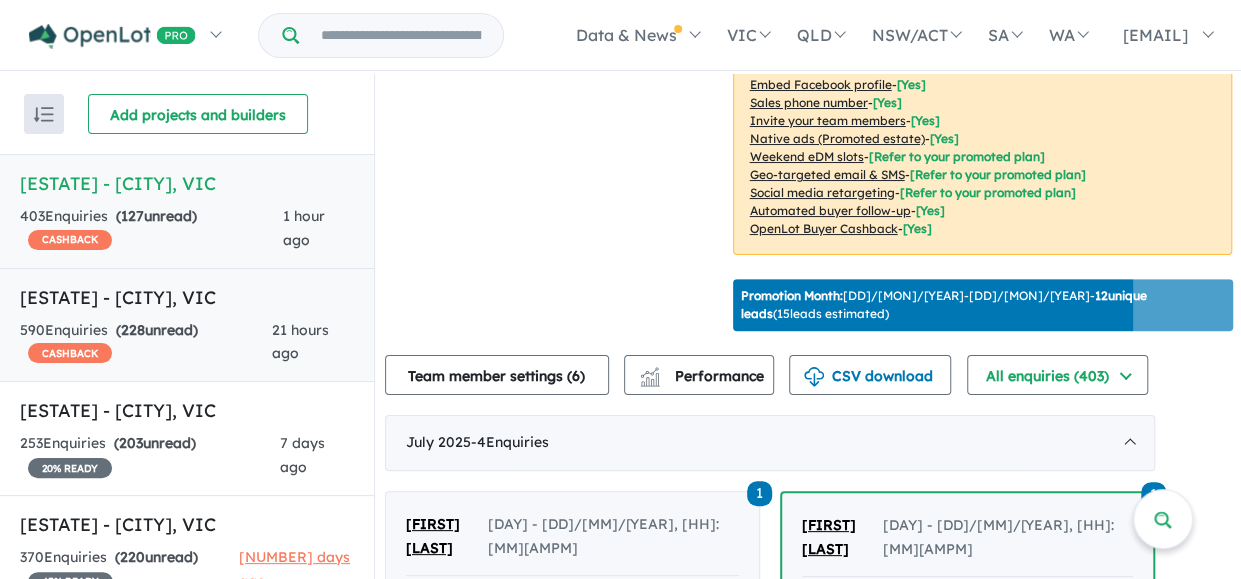click on "Lillifield Estate - Warragul , VIC 590  Enquir ies ( 228  unread) CASHBACK 21 hours ago" at bounding box center (187, 325) 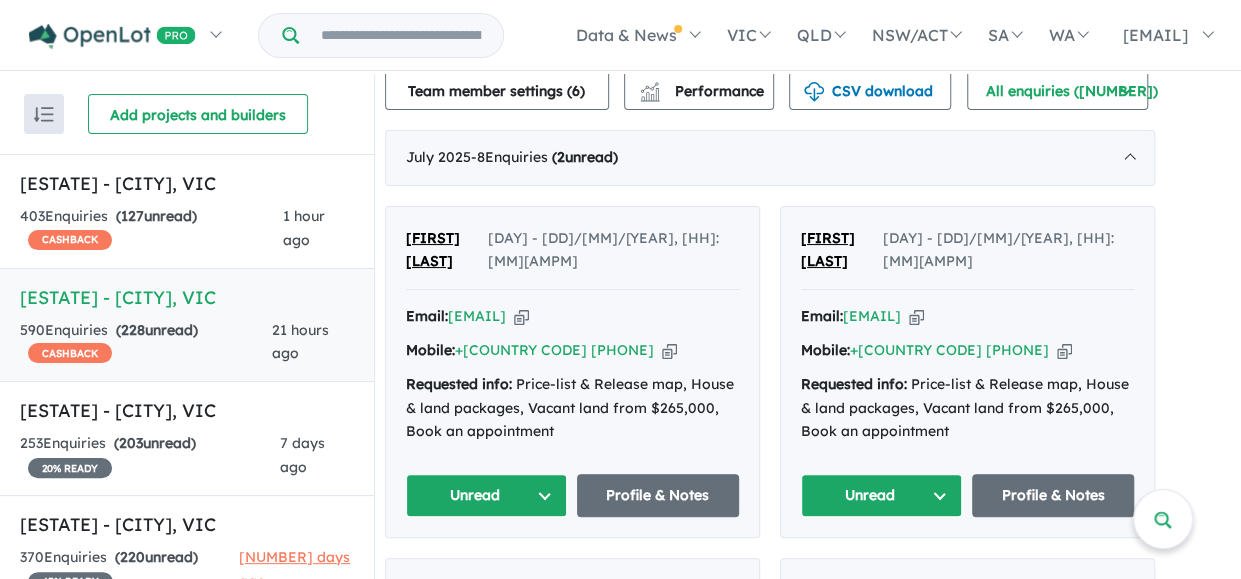 scroll, scrollTop: 757, scrollLeft: 0, axis: vertical 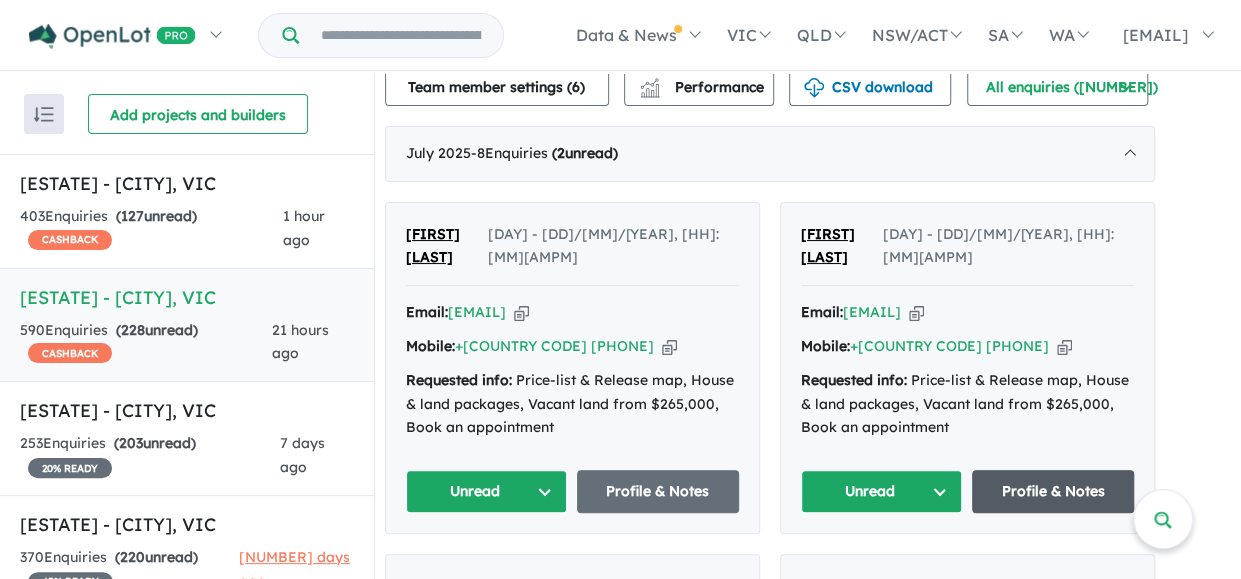 click on "Profile & Notes" at bounding box center [1053, 491] 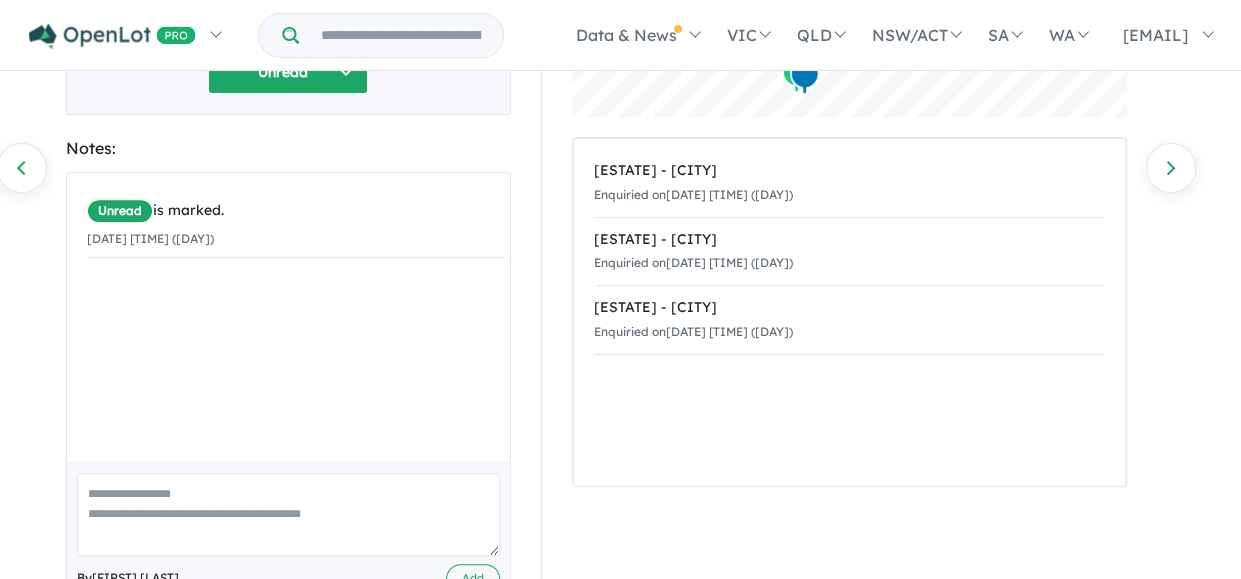 scroll, scrollTop: 0, scrollLeft: 0, axis: both 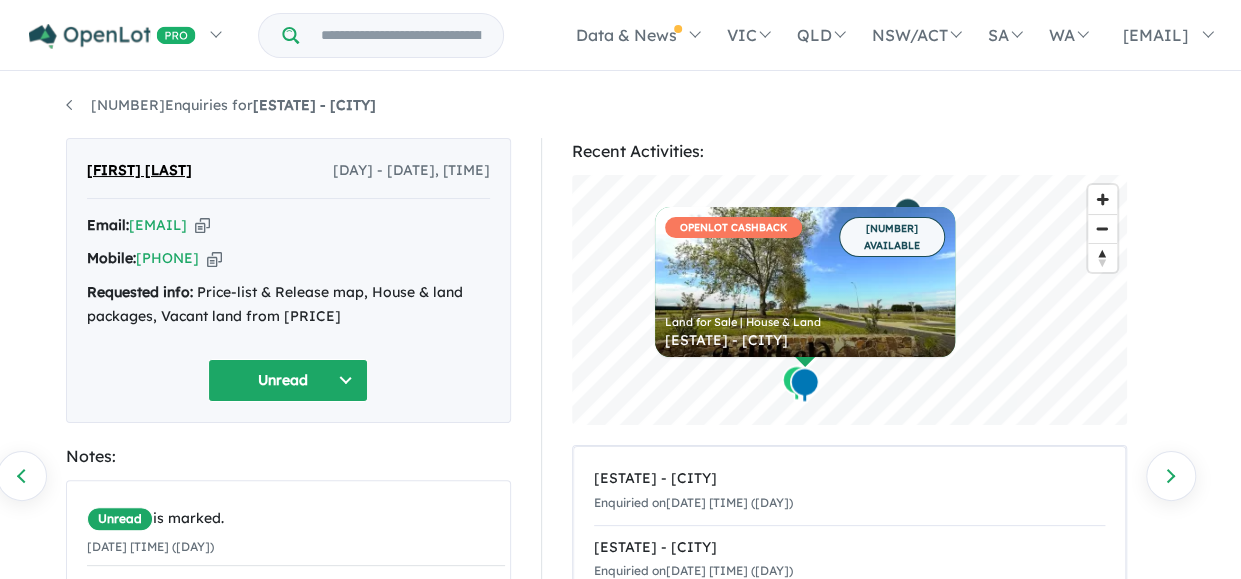 click on "Unread" at bounding box center [288, 380] 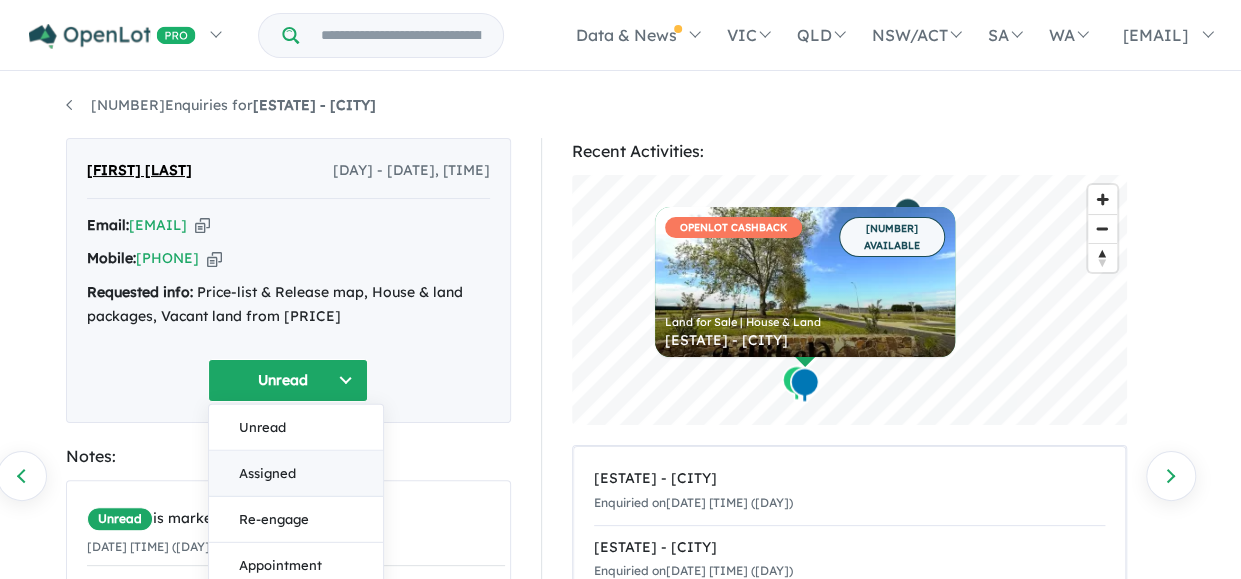 click on "Assigned" at bounding box center [296, 473] 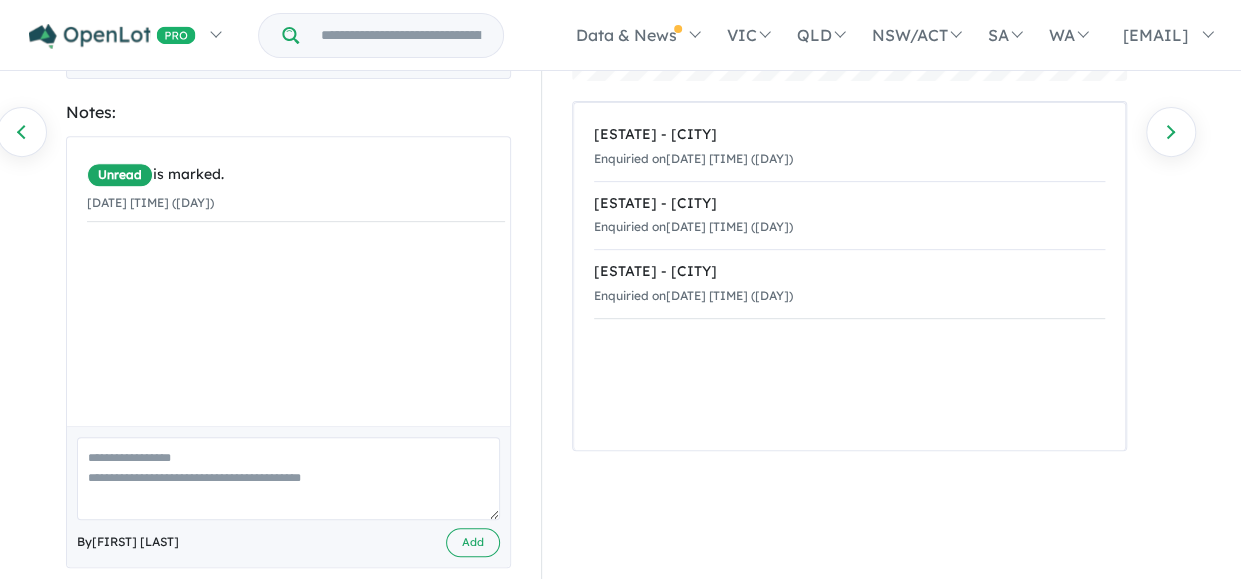 scroll, scrollTop: 345, scrollLeft: 0, axis: vertical 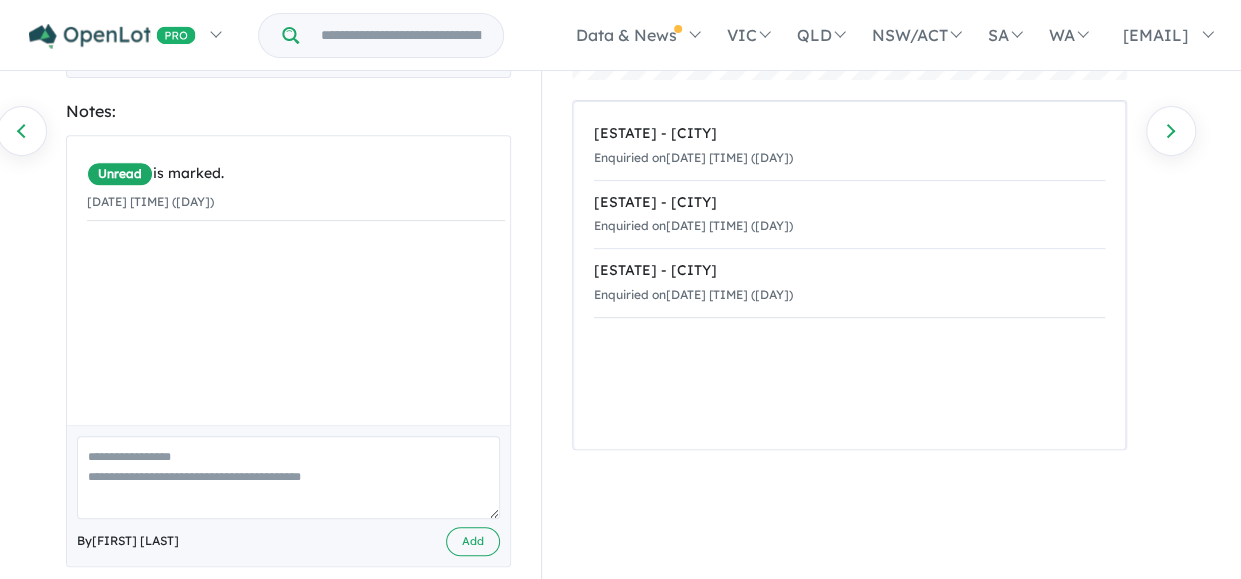 click at bounding box center [288, 477] 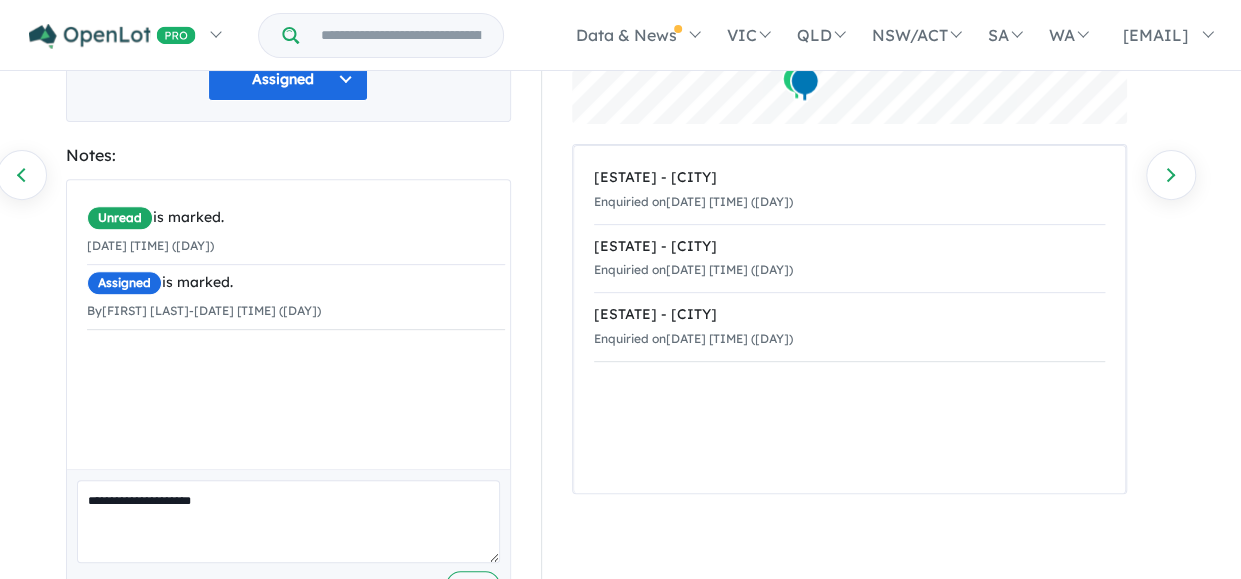 scroll, scrollTop: 331, scrollLeft: 0, axis: vertical 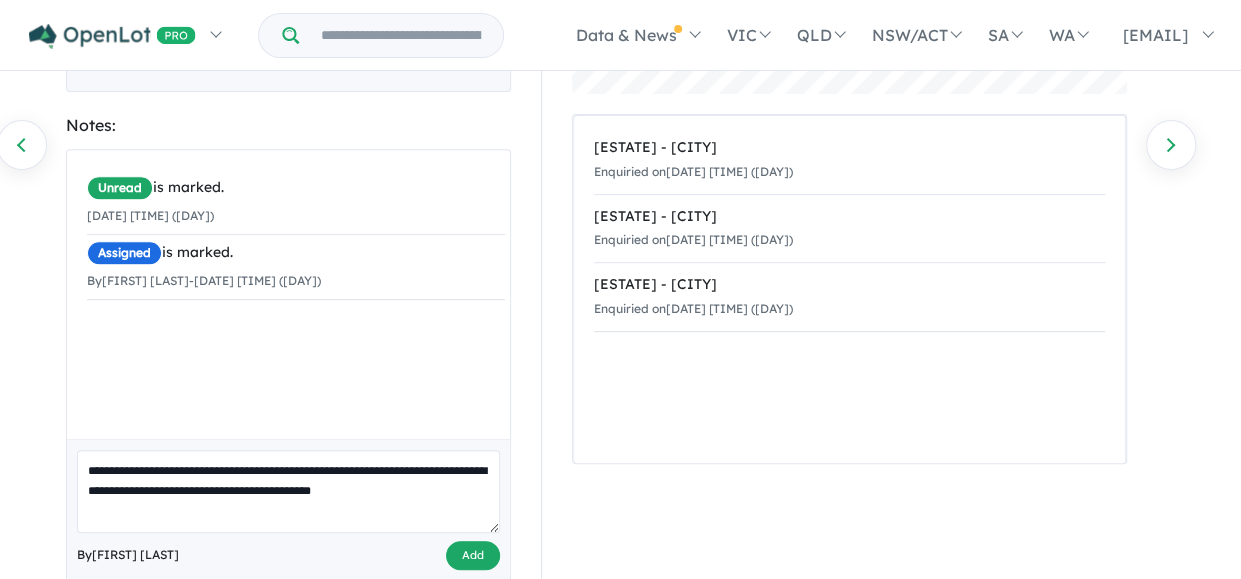 type on "**********" 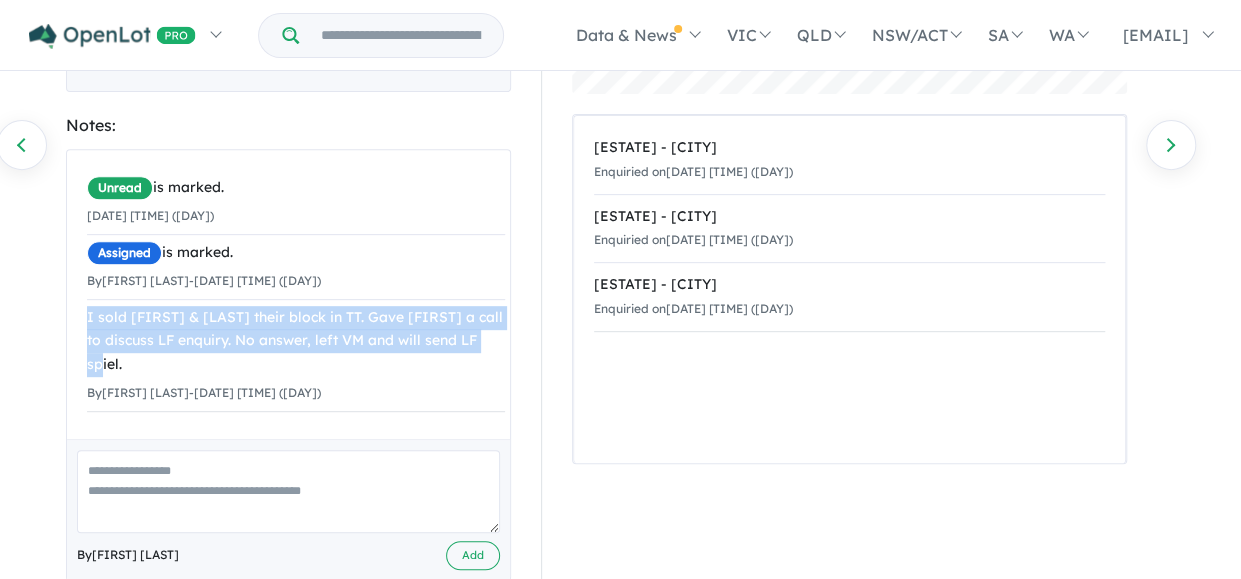 drag, startPoint x: 129, startPoint y: 355, endPoint x: 76, endPoint y: 321, distance: 62.968246 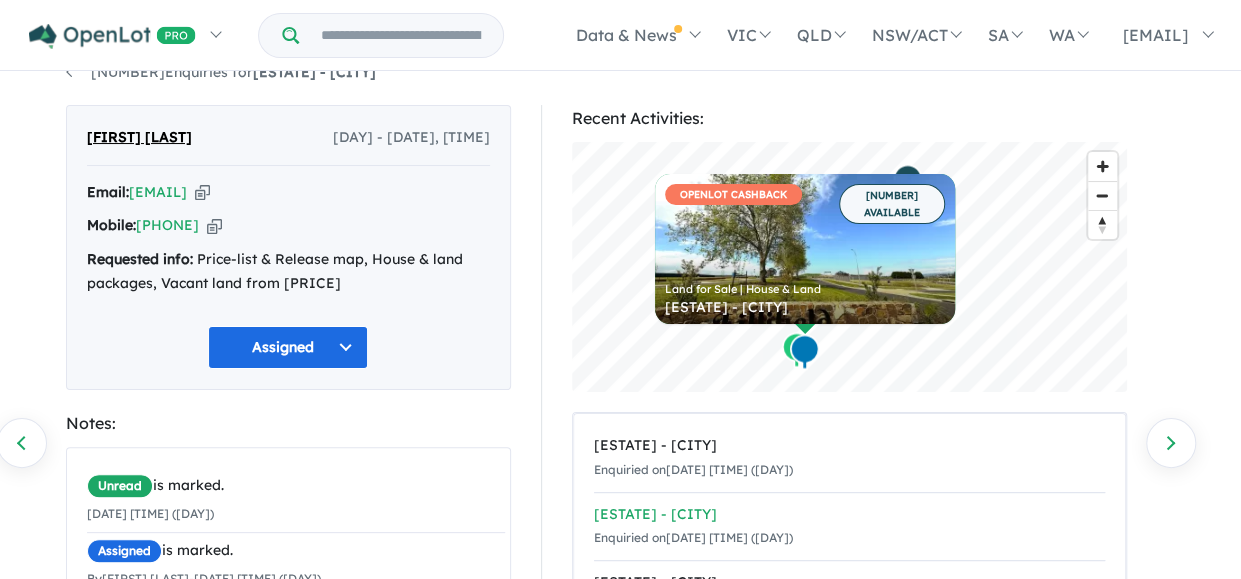 scroll, scrollTop: 0, scrollLeft: 0, axis: both 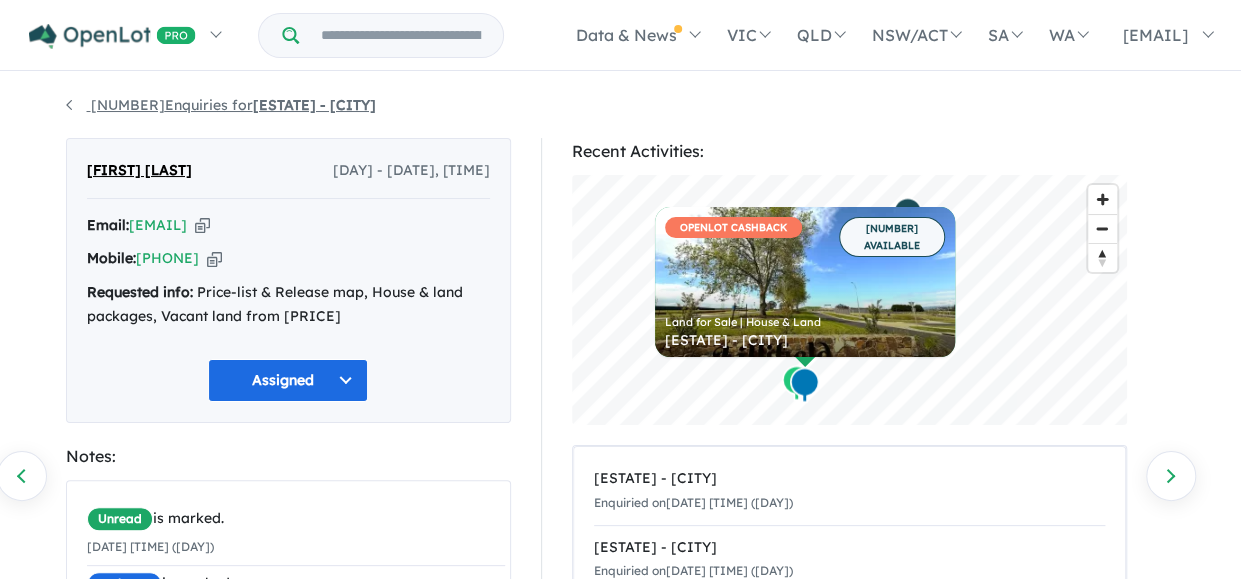 click on "[NUMBER] Enquiries for [ESTATE] - [CITY]" at bounding box center (221, 105) 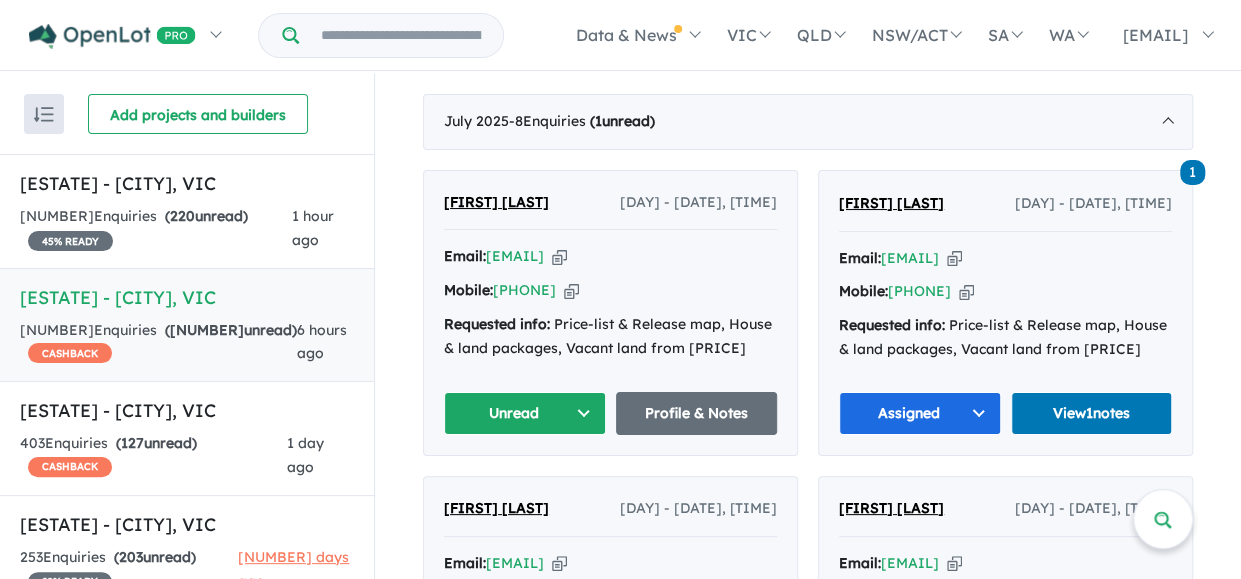scroll, scrollTop: 772, scrollLeft: 0, axis: vertical 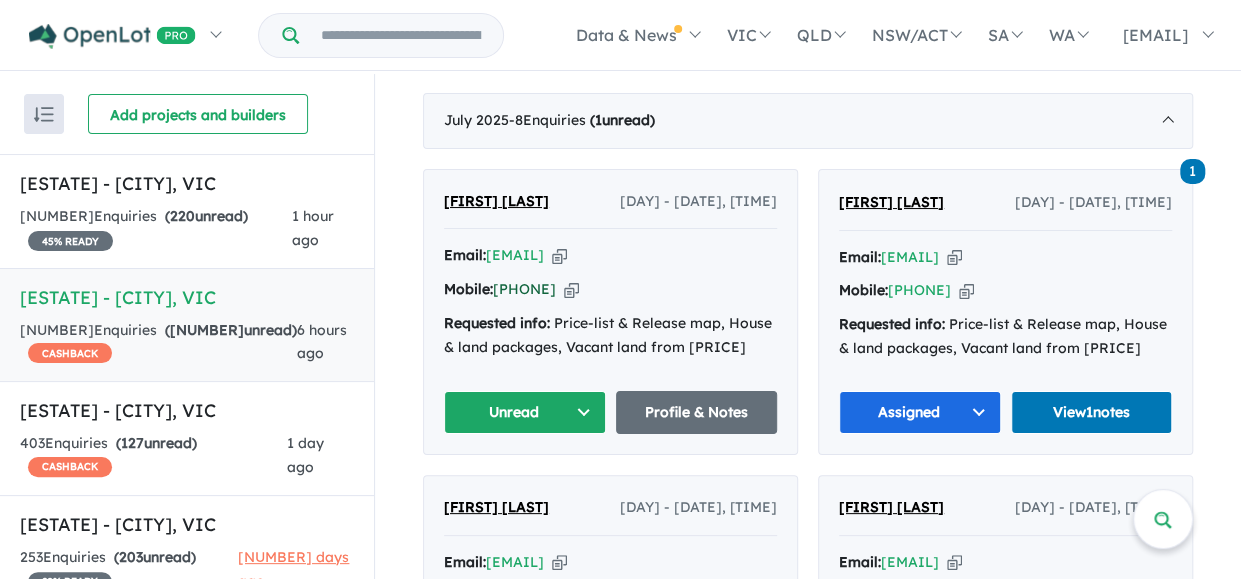 drag, startPoint x: 602, startPoint y: 315, endPoint x: 517, endPoint y: 325, distance: 85.58621 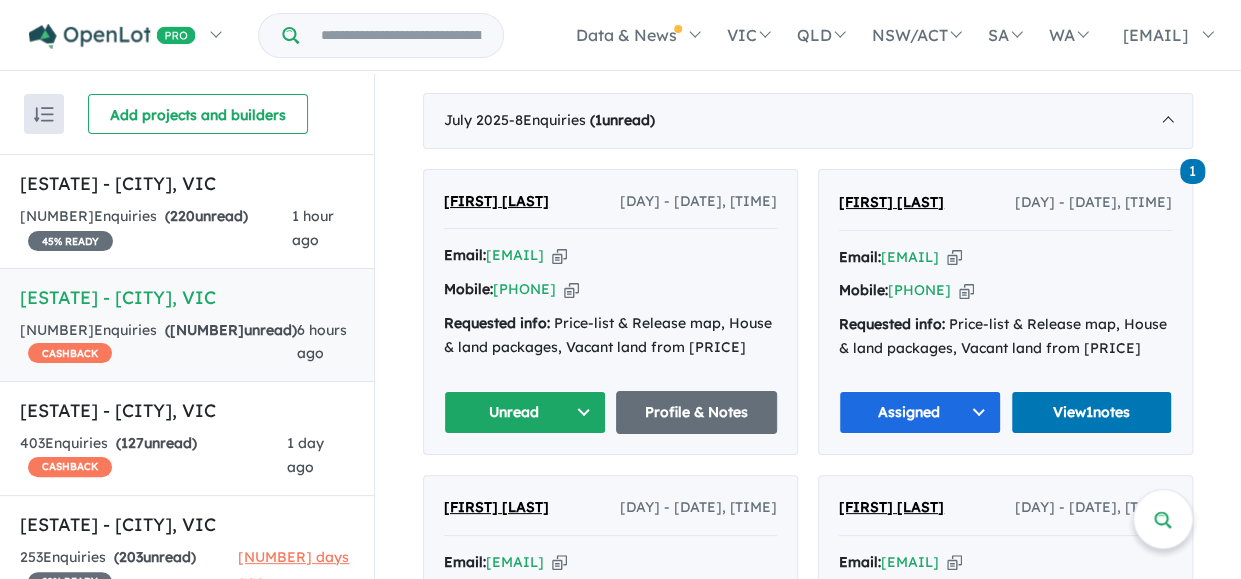 drag, startPoint x: 582, startPoint y: 213, endPoint x: 440, endPoint y: 216, distance: 142.0317 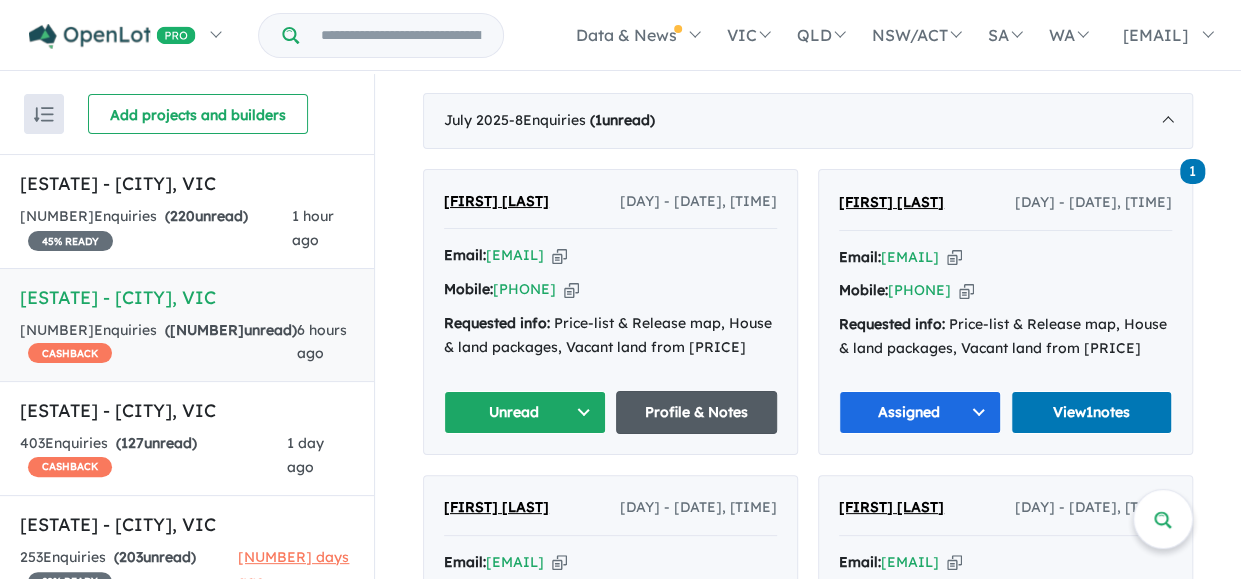 click on "Profile & Notes" at bounding box center [697, 412] 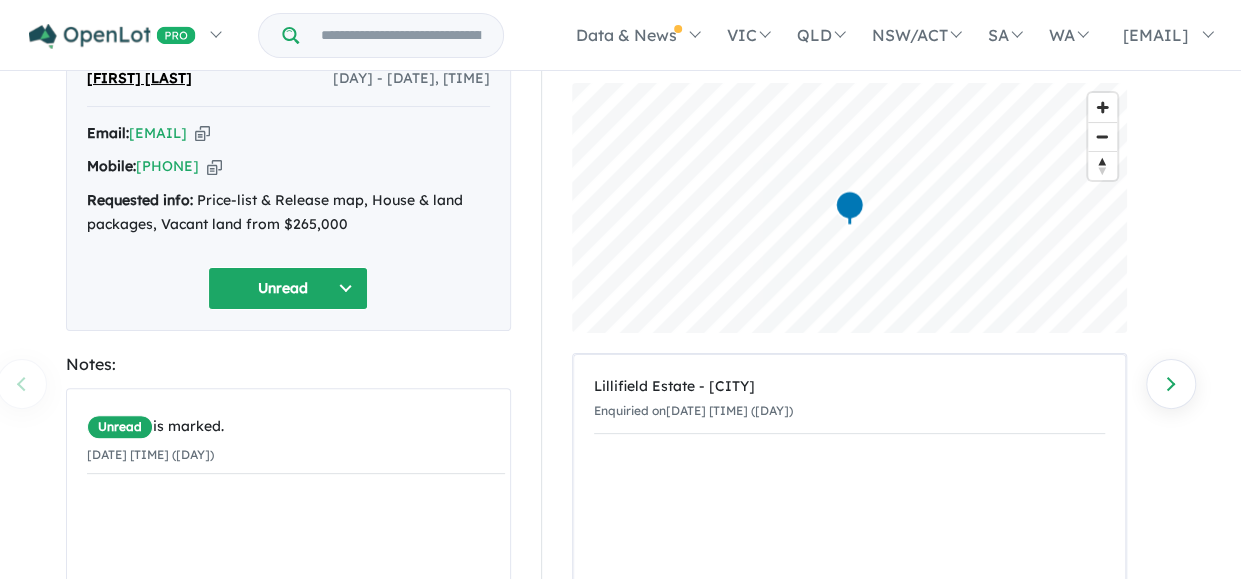 scroll, scrollTop: 44, scrollLeft: 0, axis: vertical 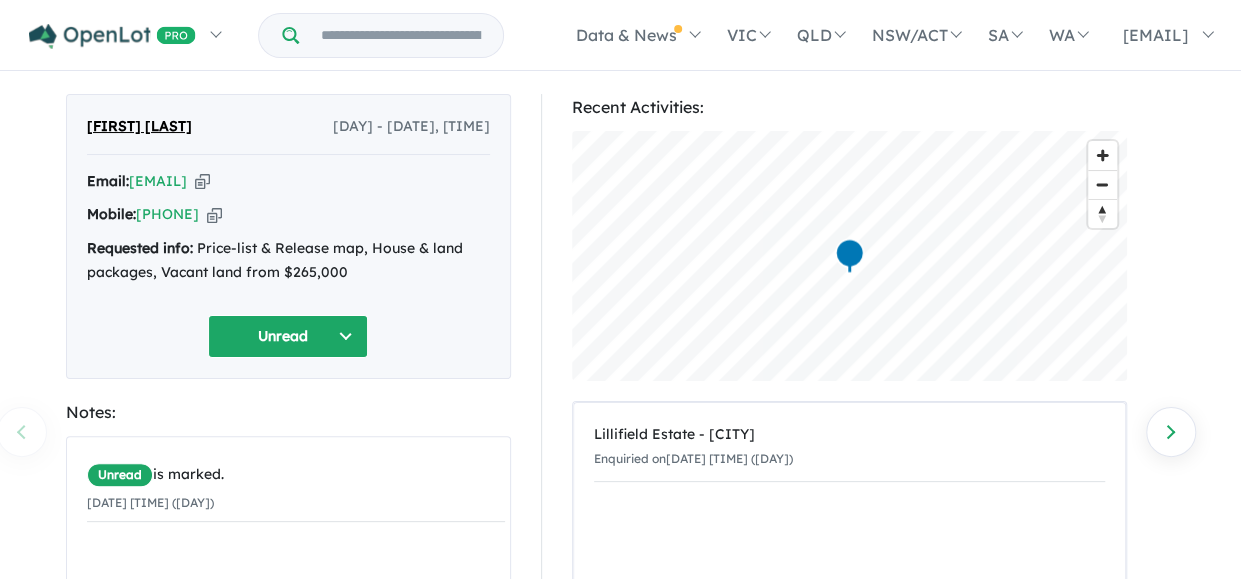 click on "Unread" at bounding box center [288, 336] 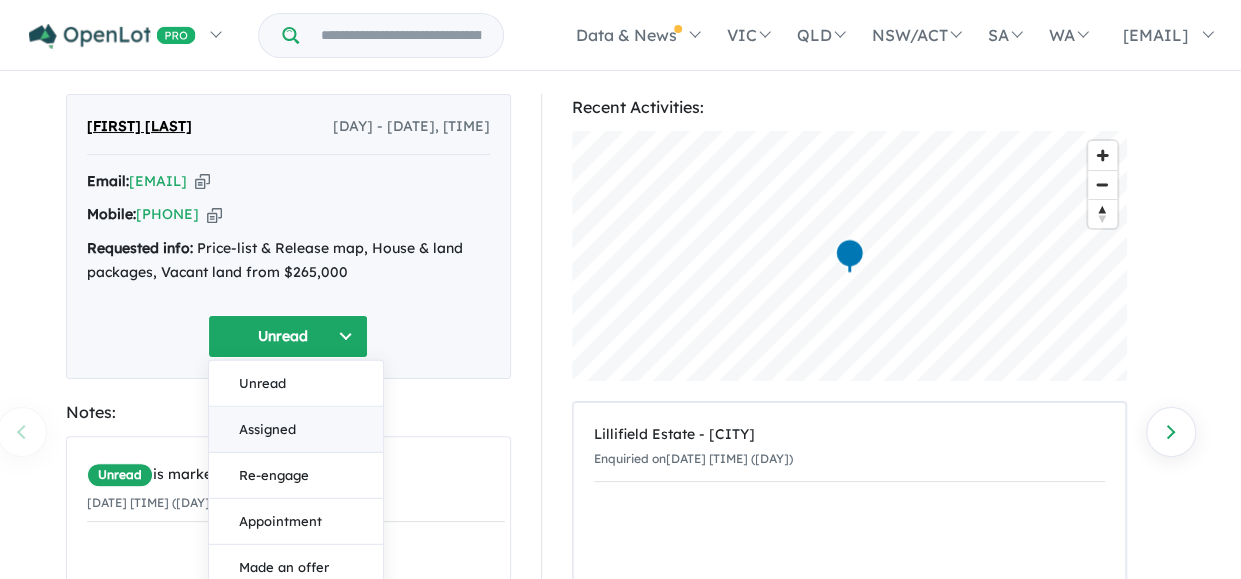 click on "Assigned" at bounding box center [296, 429] 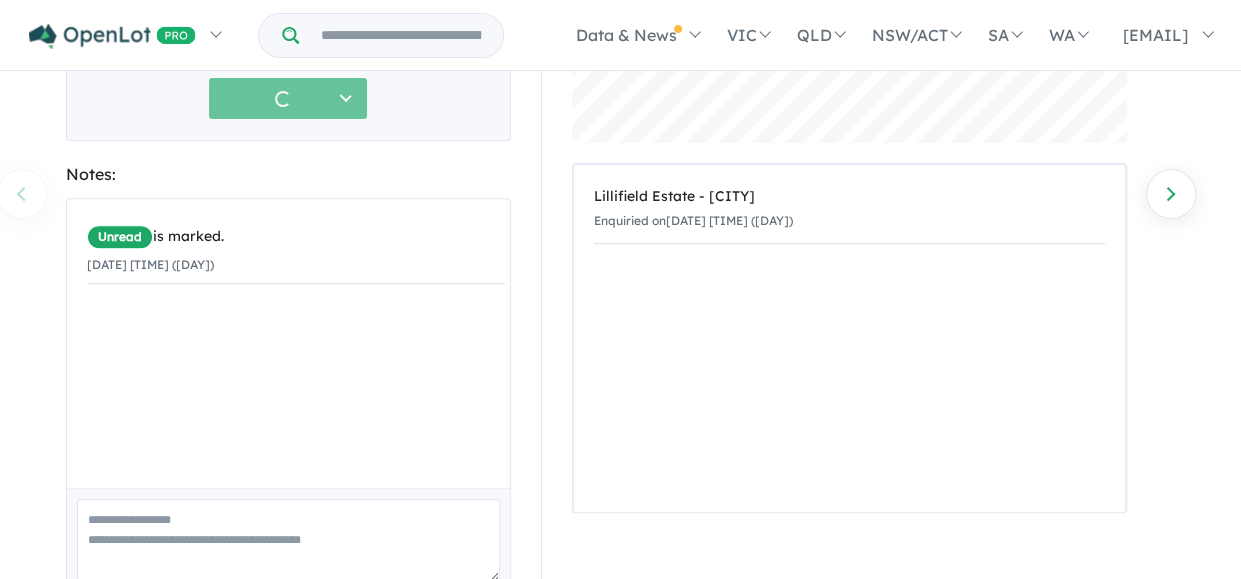 scroll, scrollTop: 283, scrollLeft: 0, axis: vertical 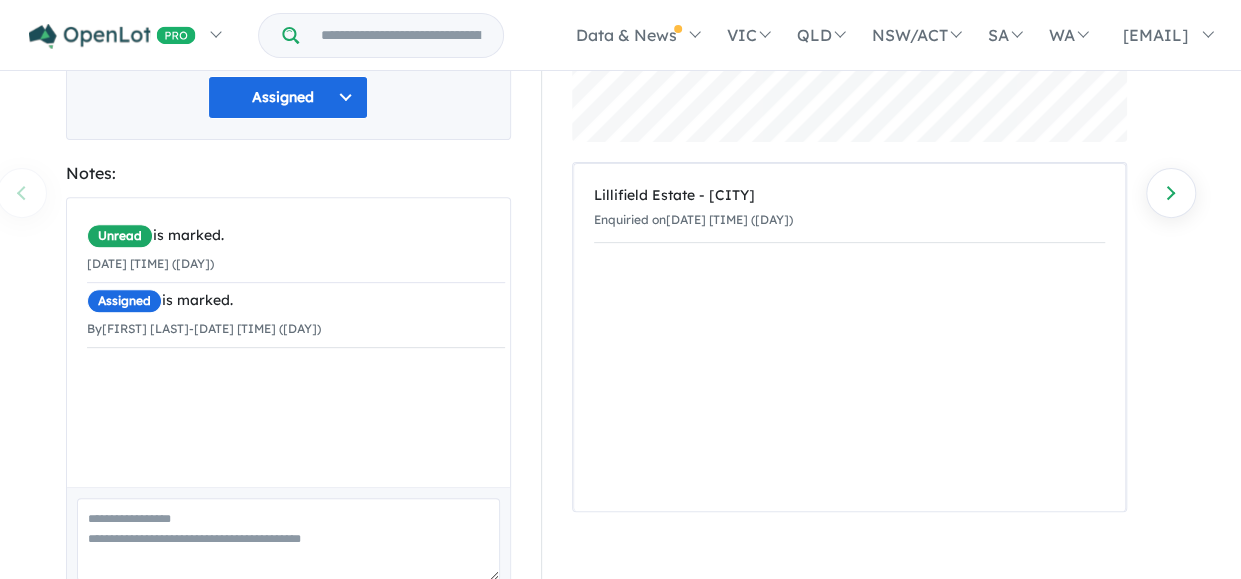 click at bounding box center [288, 539] 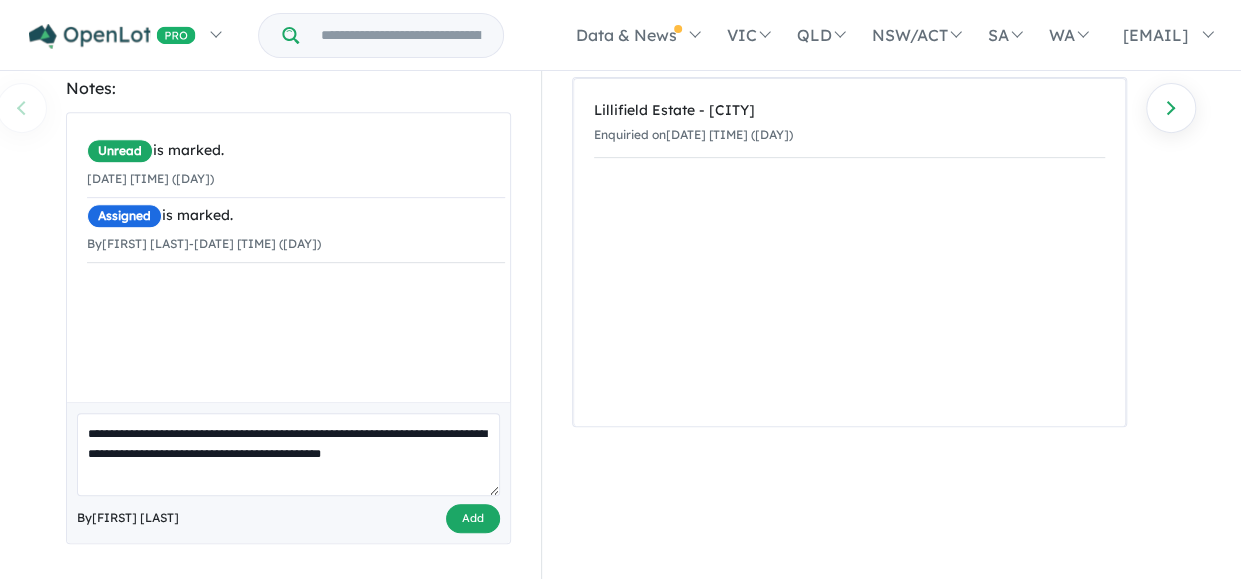 type on "**********" 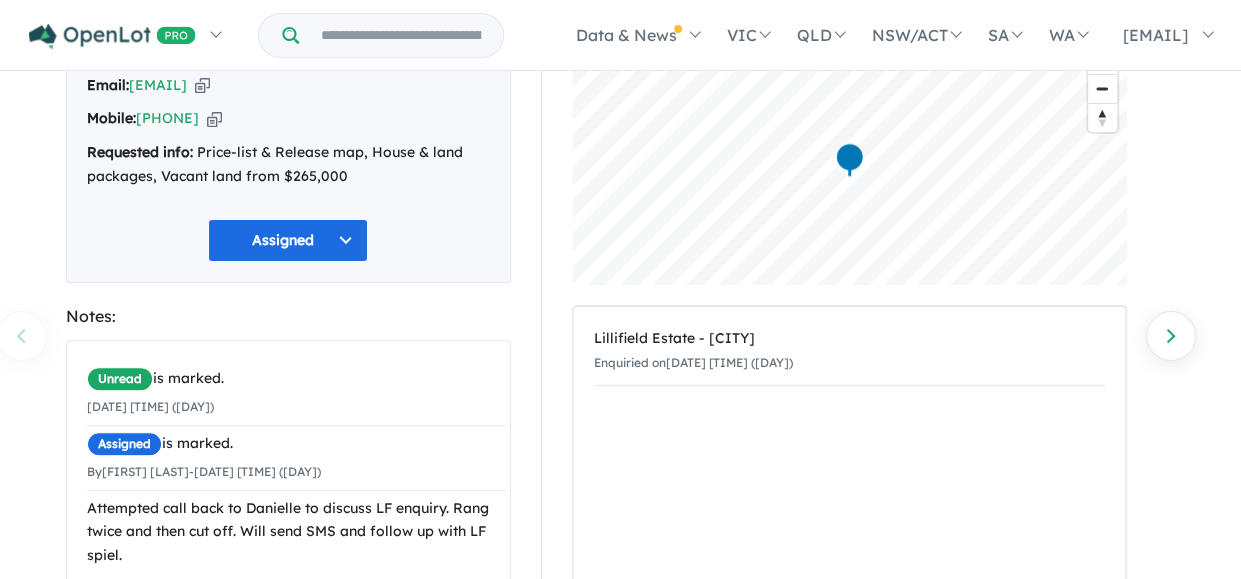 scroll, scrollTop: 141, scrollLeft: 0, axis: vertical 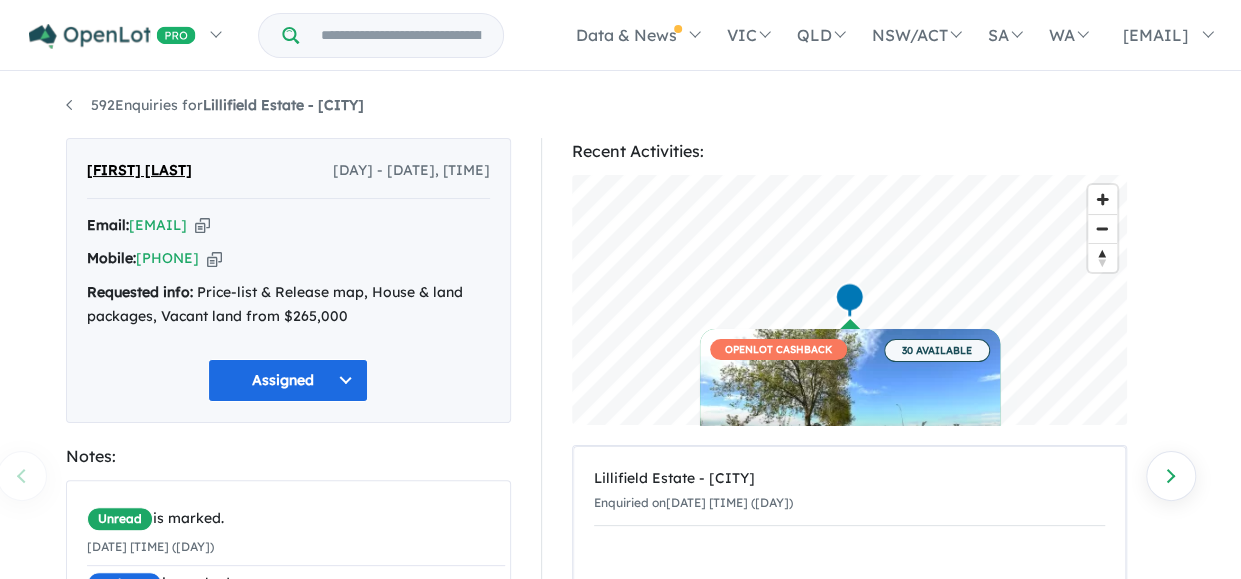 drag, startPoint x: 240, startPoint y: 170, endPoint x: 146, endPoint y: 169, distance: 94.00532 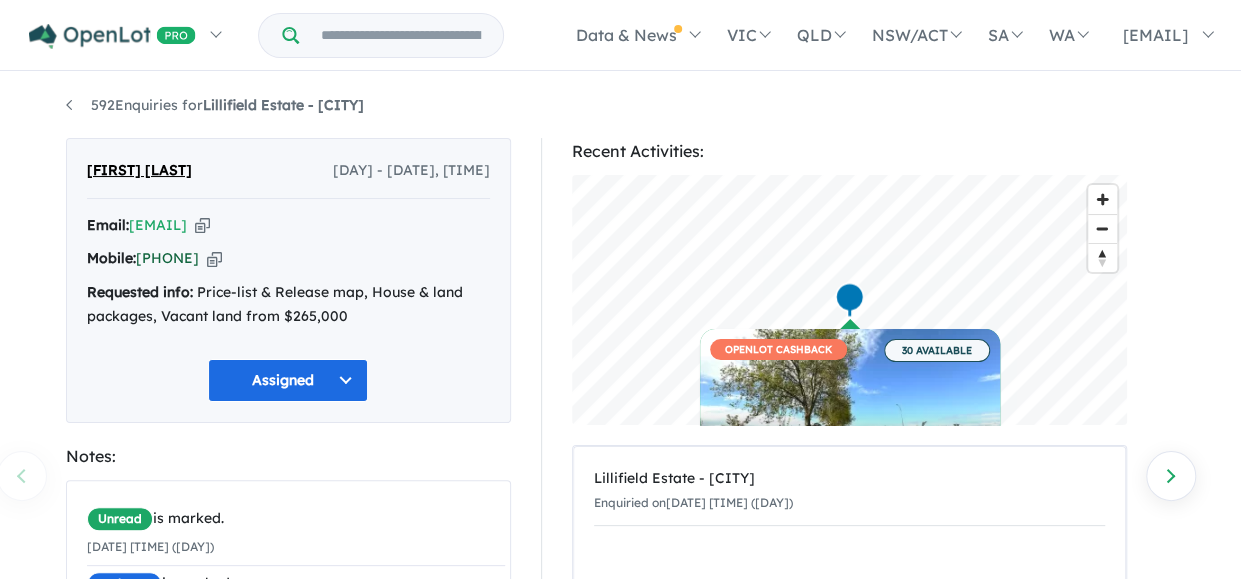 drag, startPoint x: 246, startPoint y: 246, endPoint x: 169, endPoint y: 250, distance: 77.10383 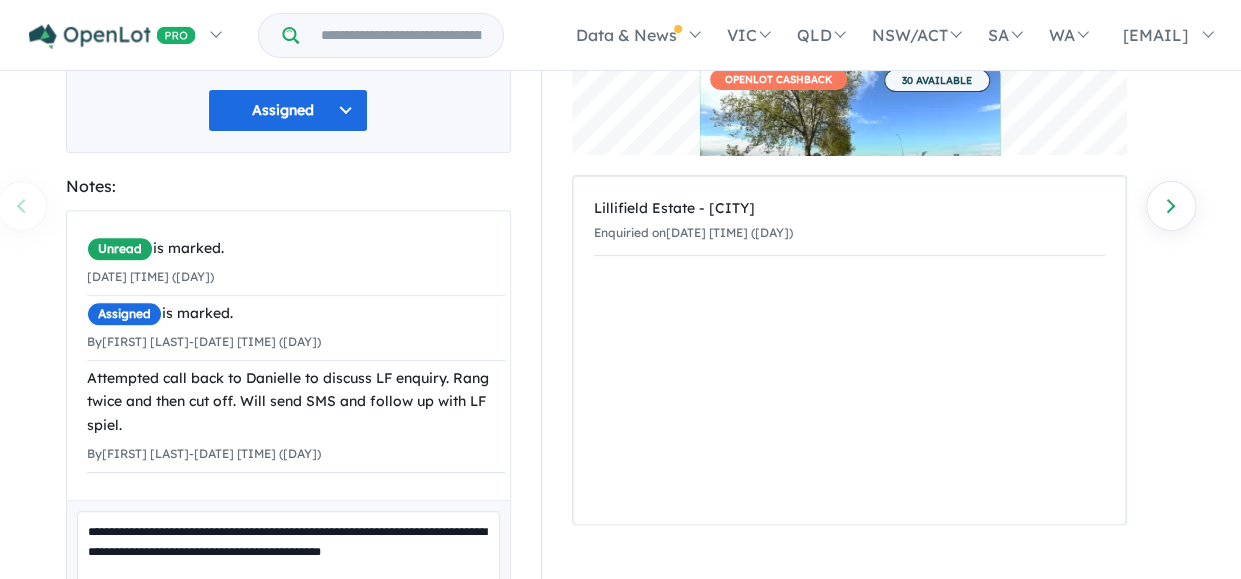 scroll, scrollTop: 271, scrollLeft: 0, axis: vertical 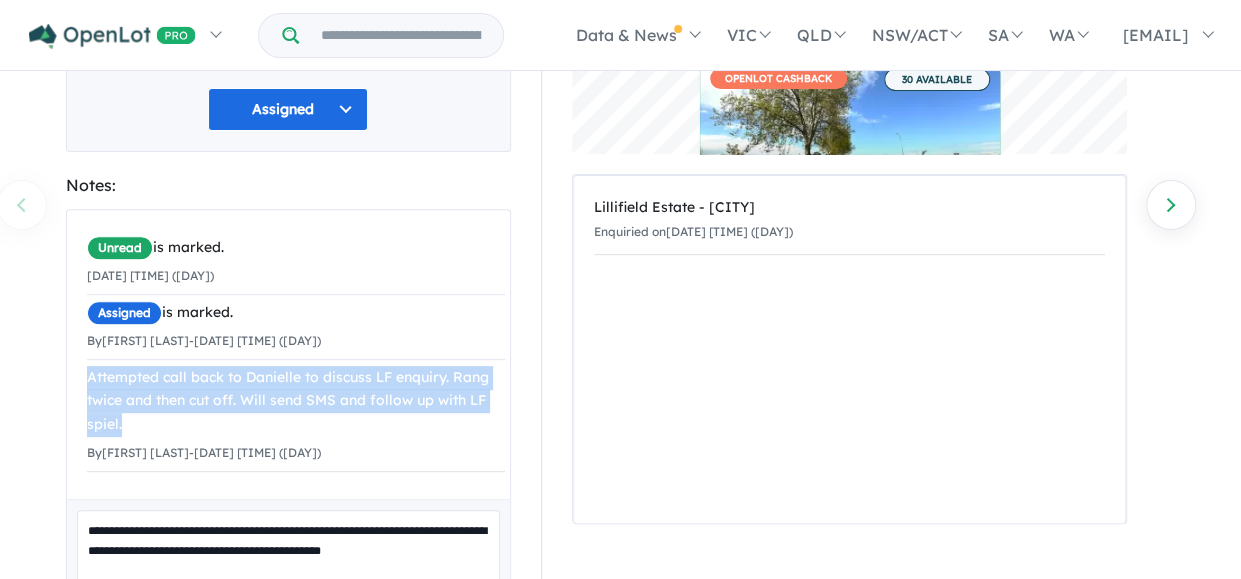 drag, startPoint x: 113, startPoint y: 415, endPoint x: 79, endPoint y: 378, distance: 50.24938 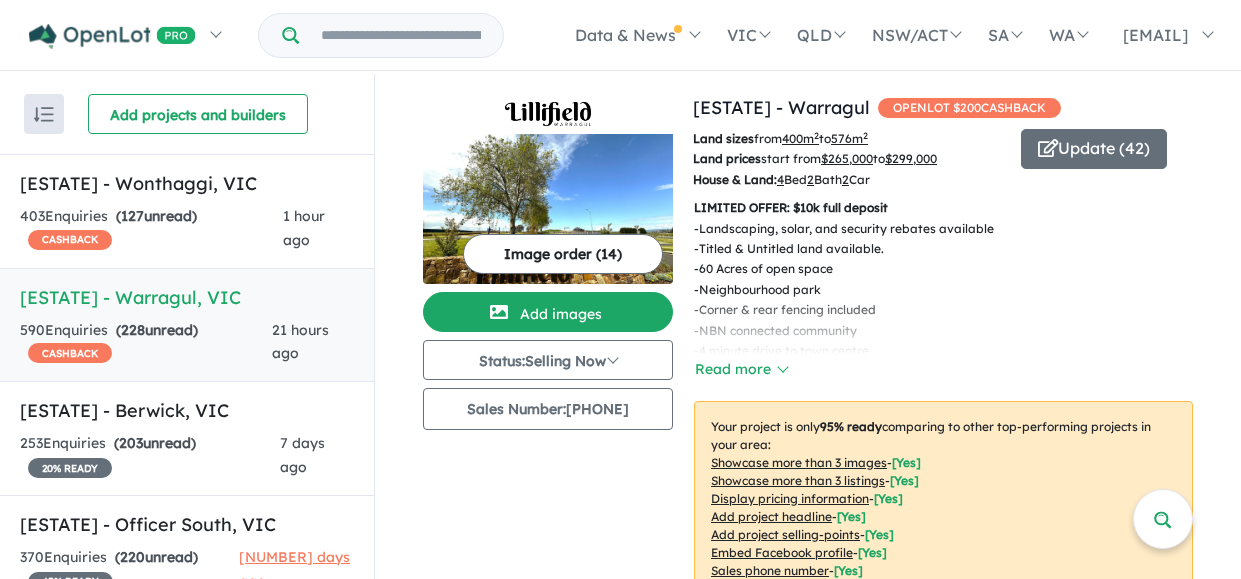 scroll, scrollTop: 0, scrollLeft: 0, axis: both 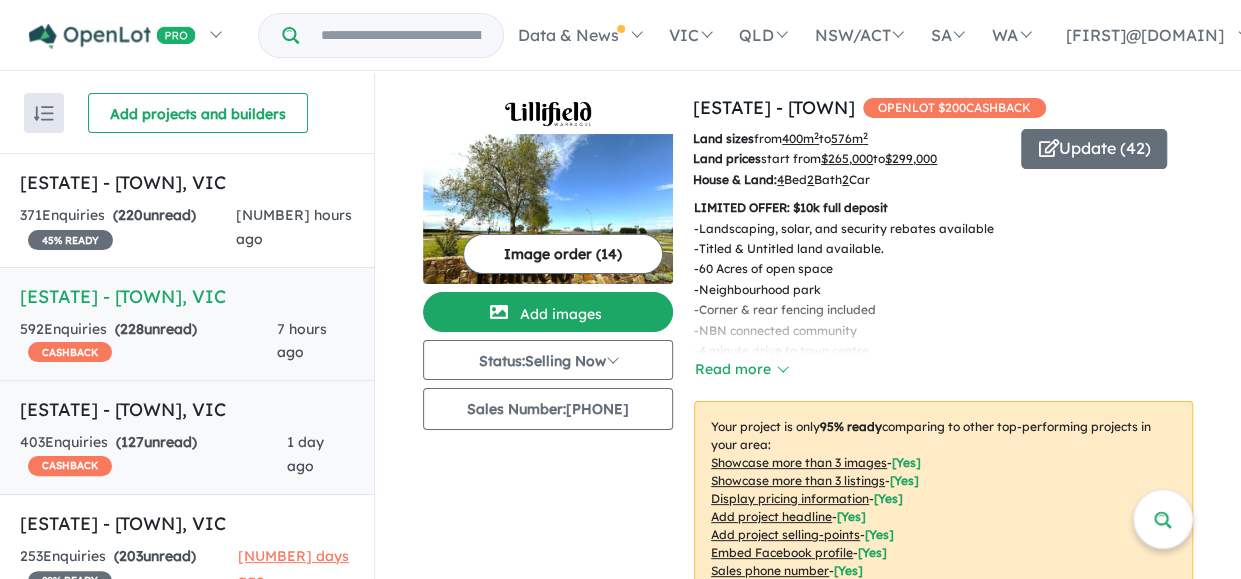 click on "[ESTATE] - [TOWN] , [STATE] [NUMBER] Enquir ies ( [NUMBER] unread) CASHBACK [TIME] ago" at bounding box center [187, 437] 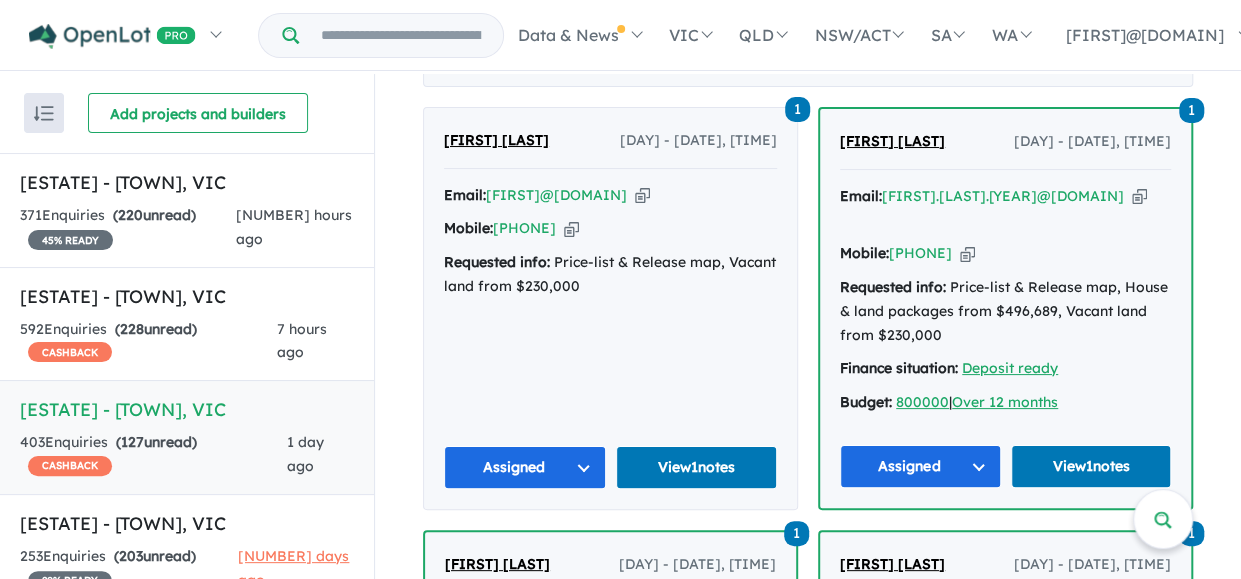 scroll, scrollTop: 601, scrollLeft: 0, axis: vertical 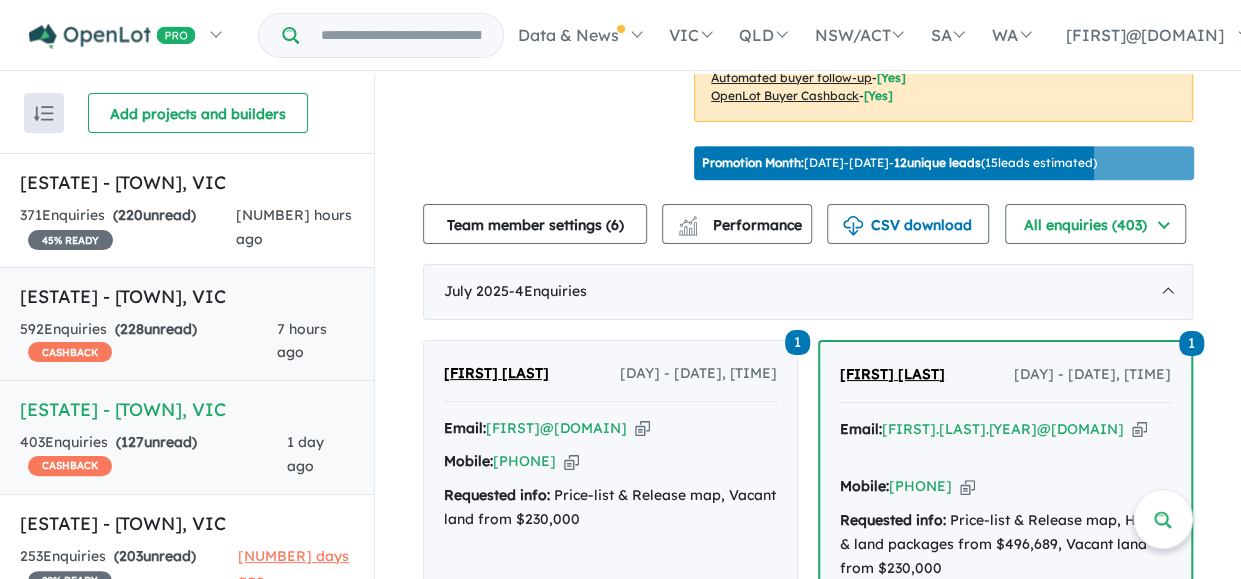 click on "[ESTATE] - [TOWN] , [STATE] [NUMBER] Enquir ies ( [NUMBER] unread) CASHBACK [TIME] ago" at bounding box center (187, 324) 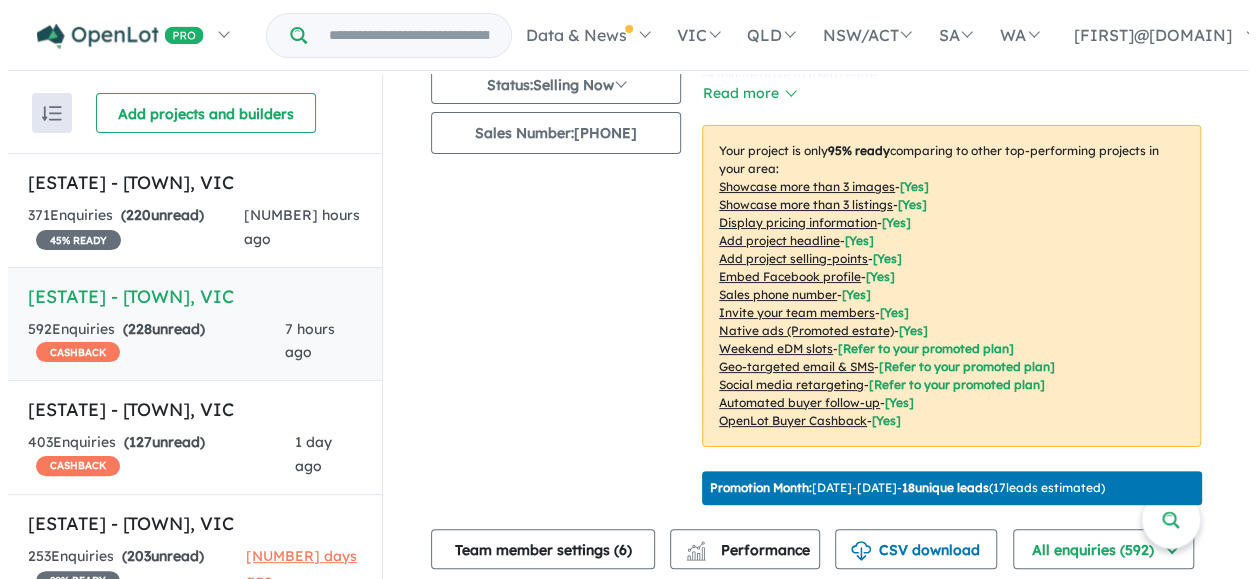 scroll, scrollTop: 0, scrollLeft: 0, axis: both 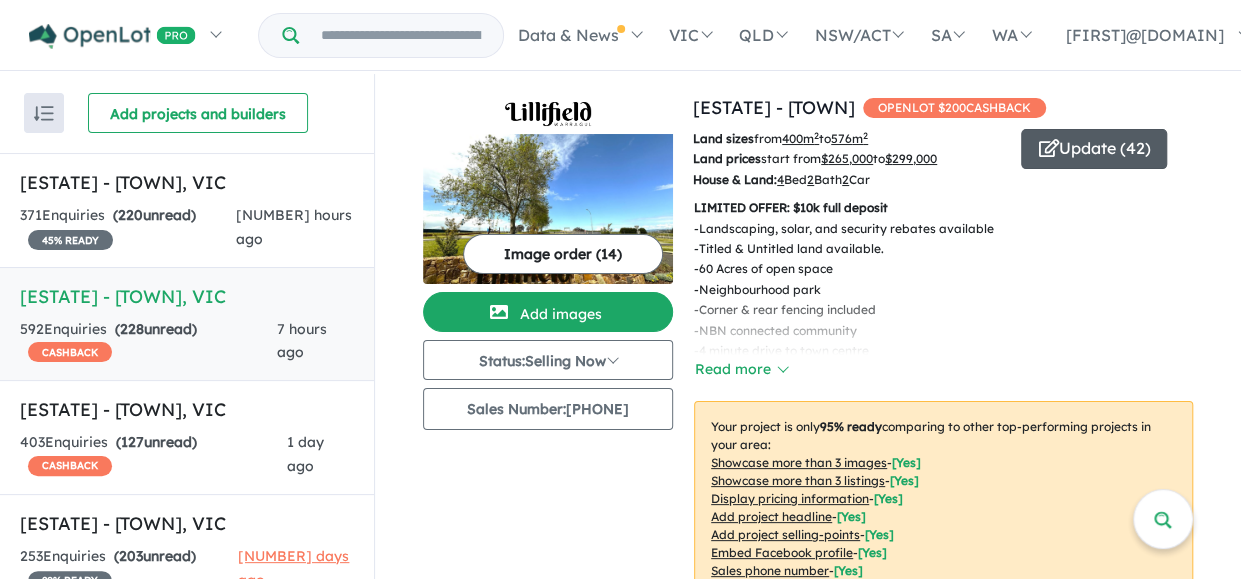 click at bounding box center (1048, 148) 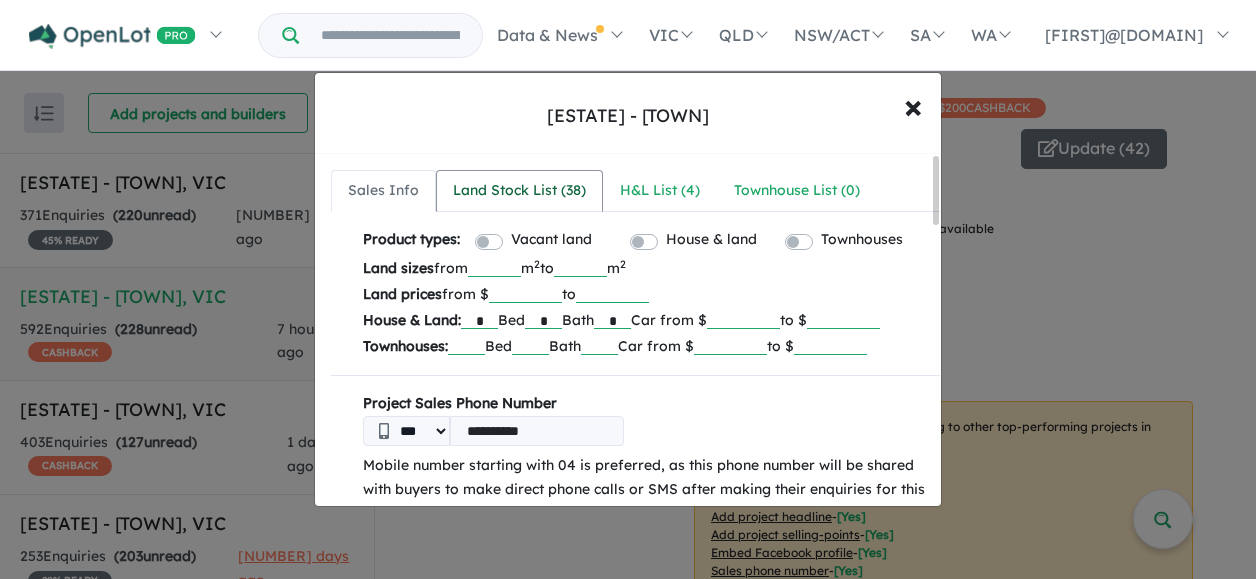 click on "Land Stock List ( [NUMBER] )" at bounding box center [519, 191] 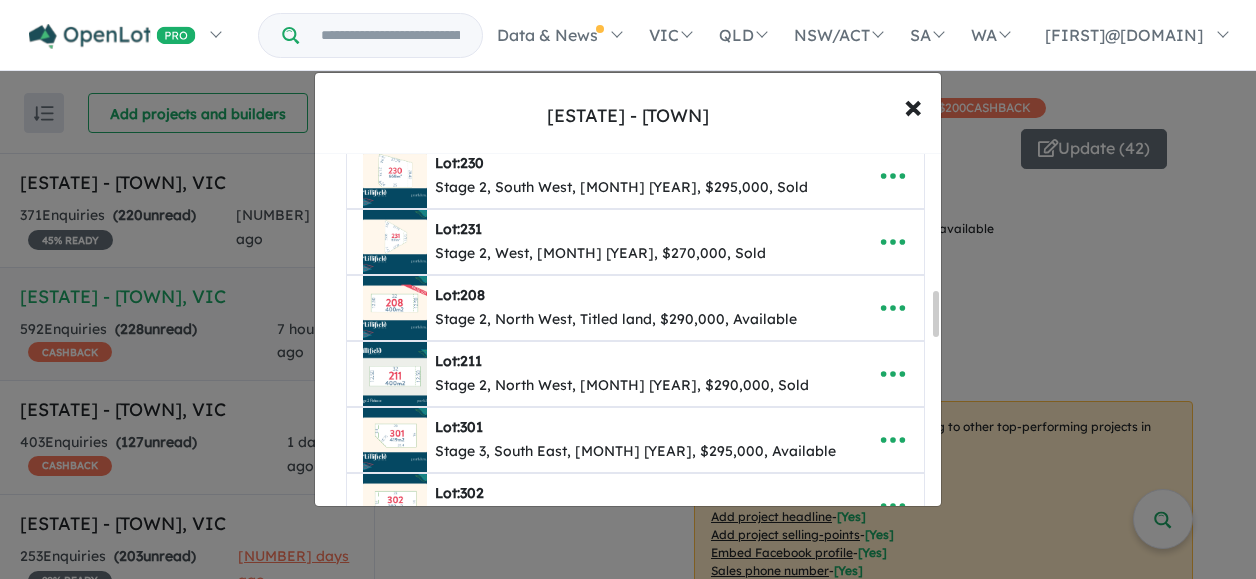 scroll, scrollTop: 1074, scrollLeft: 0, axis: vertical 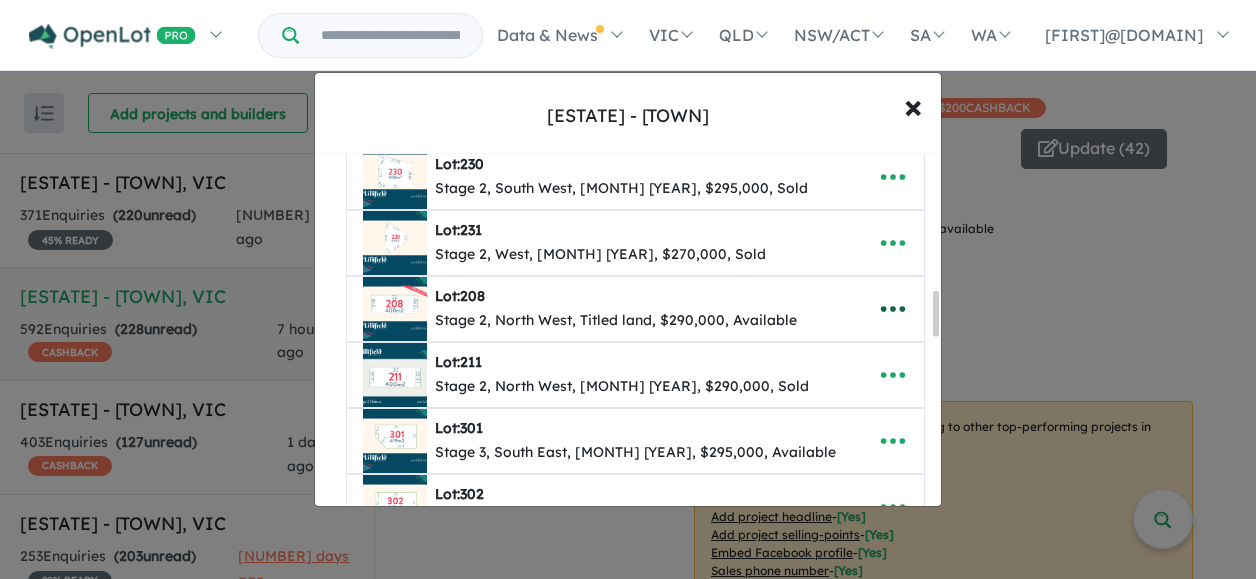 click at bounding box center [893, 309] 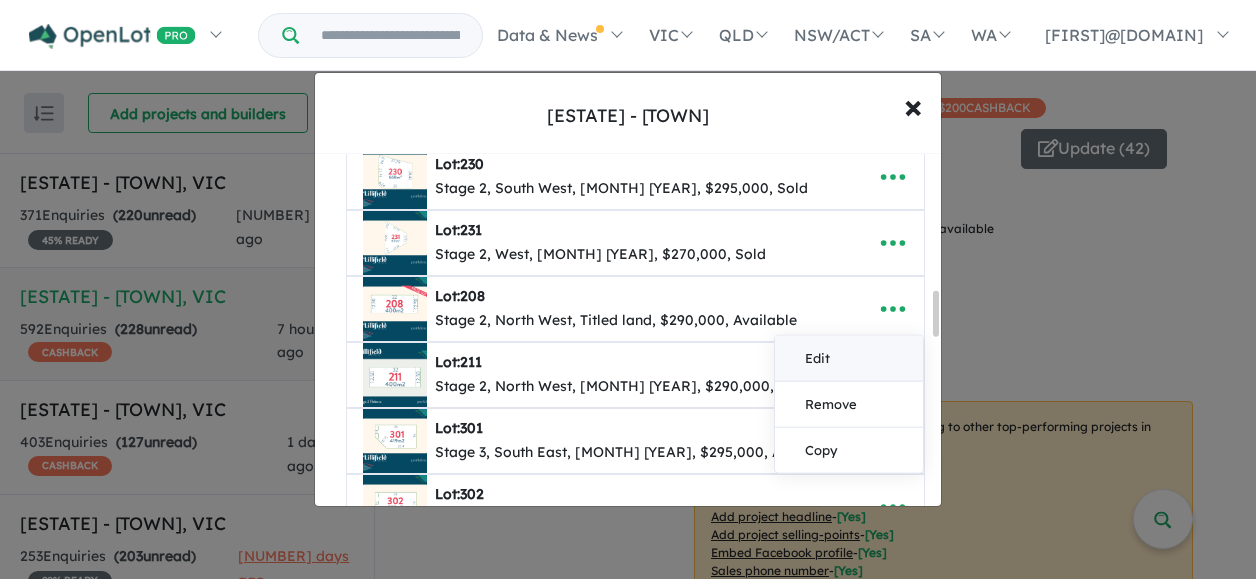 click on "Edit" at bounding box center (849, 359) 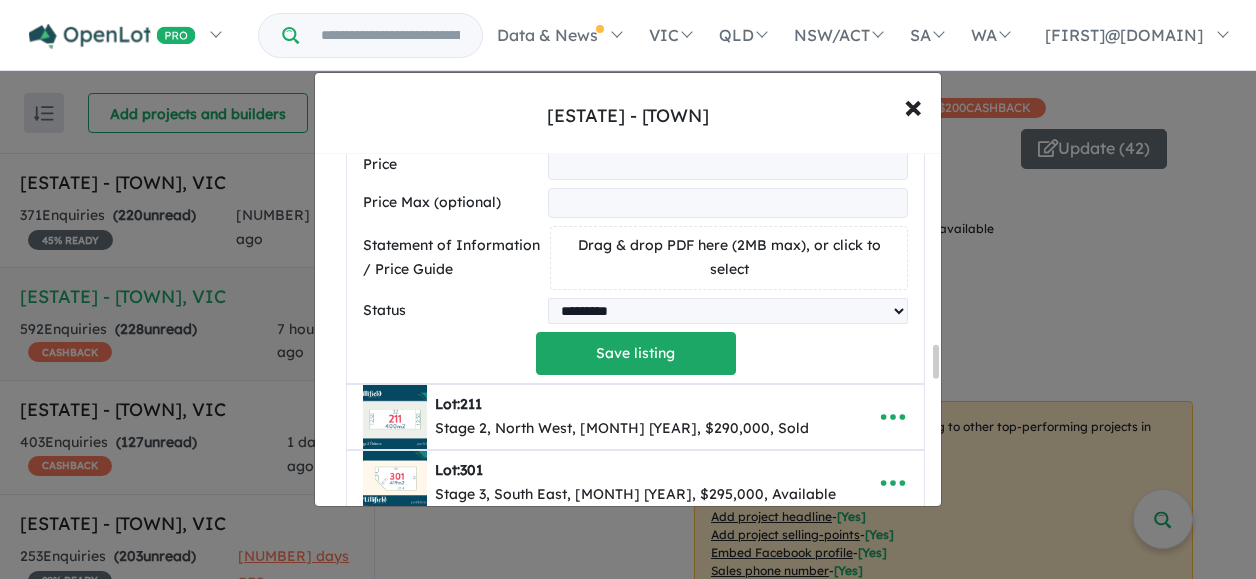 scroll, scrollTop: 2064, scrollLeft: 0, axis: vertical 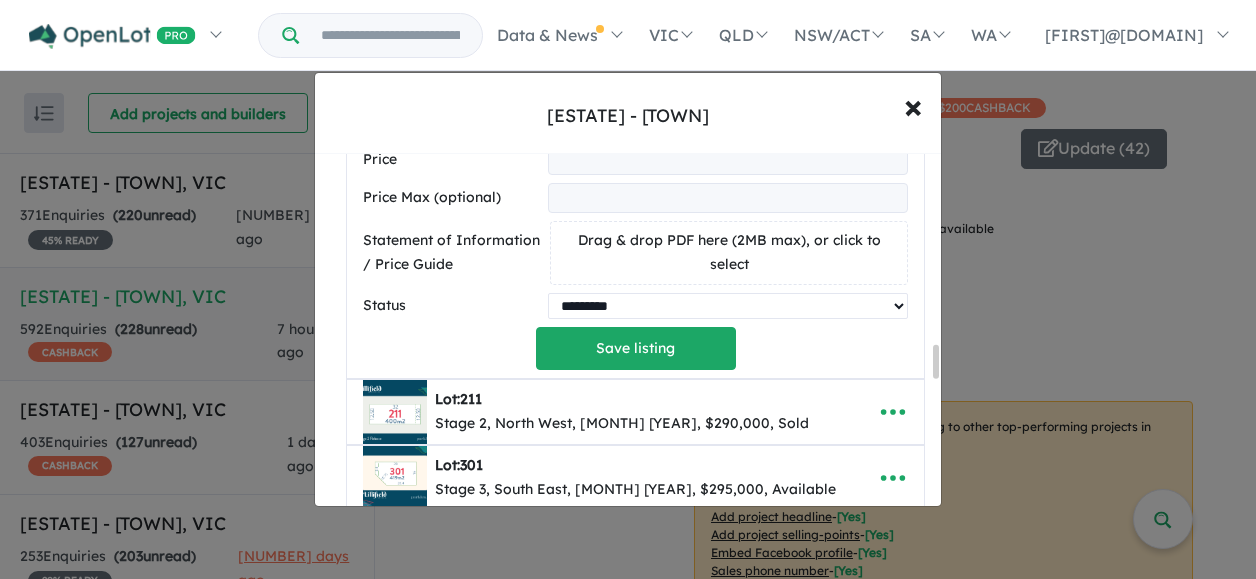 click on "********* ******** **** ******" at bounding box center [728, 306] 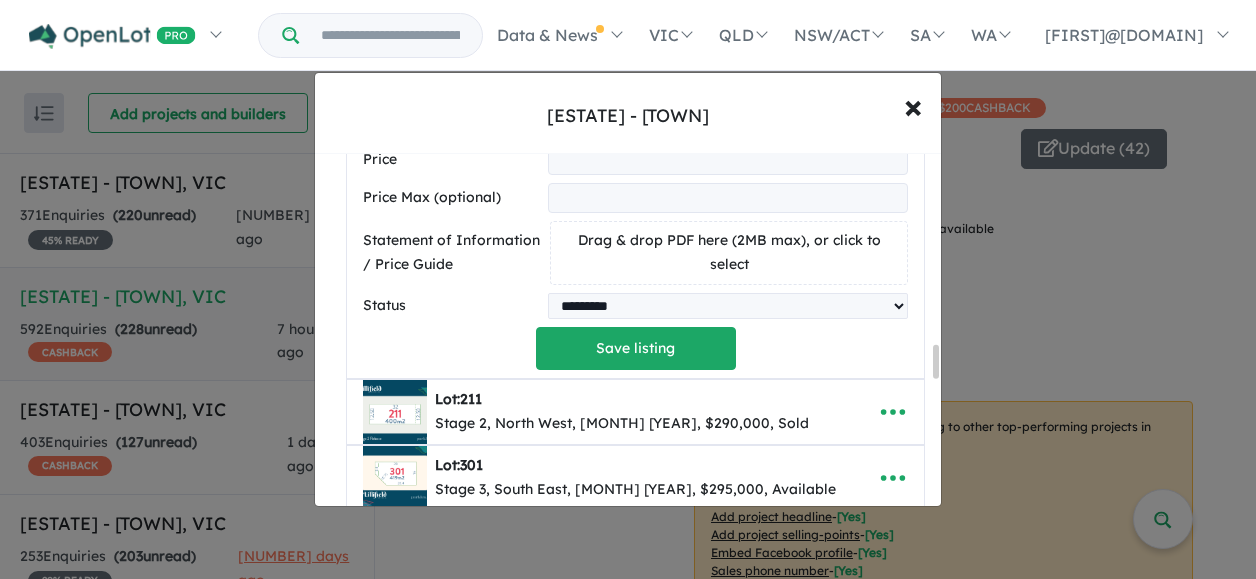 click on "**********" at bounding box center [635, -131] 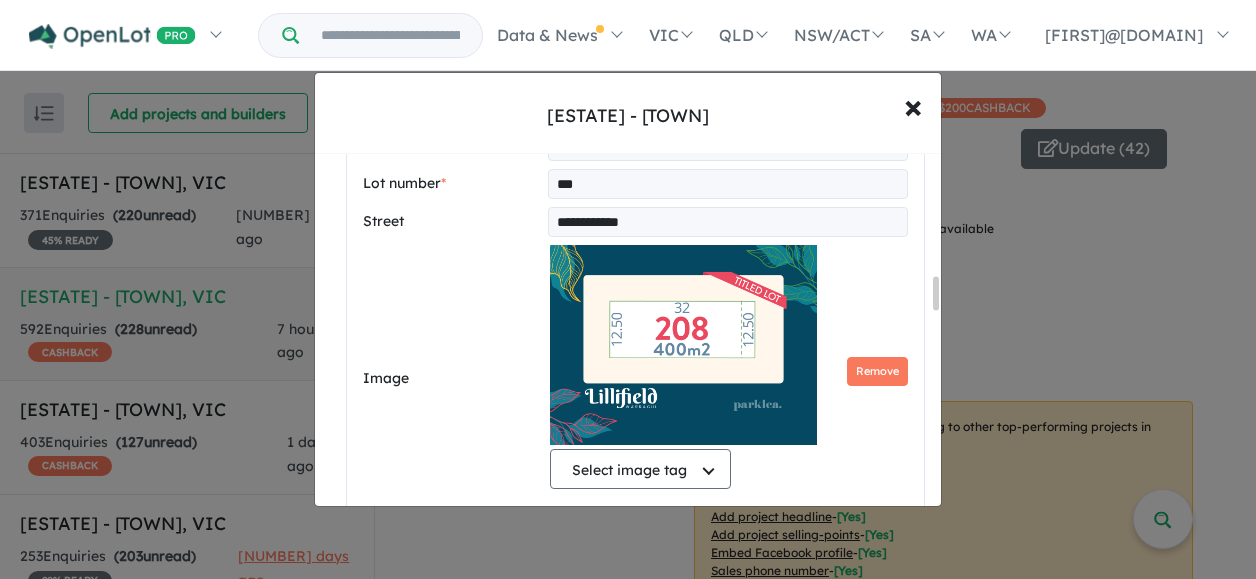 scroll, scrollTop: 1300, scrollLeft: 0, axis: vertical 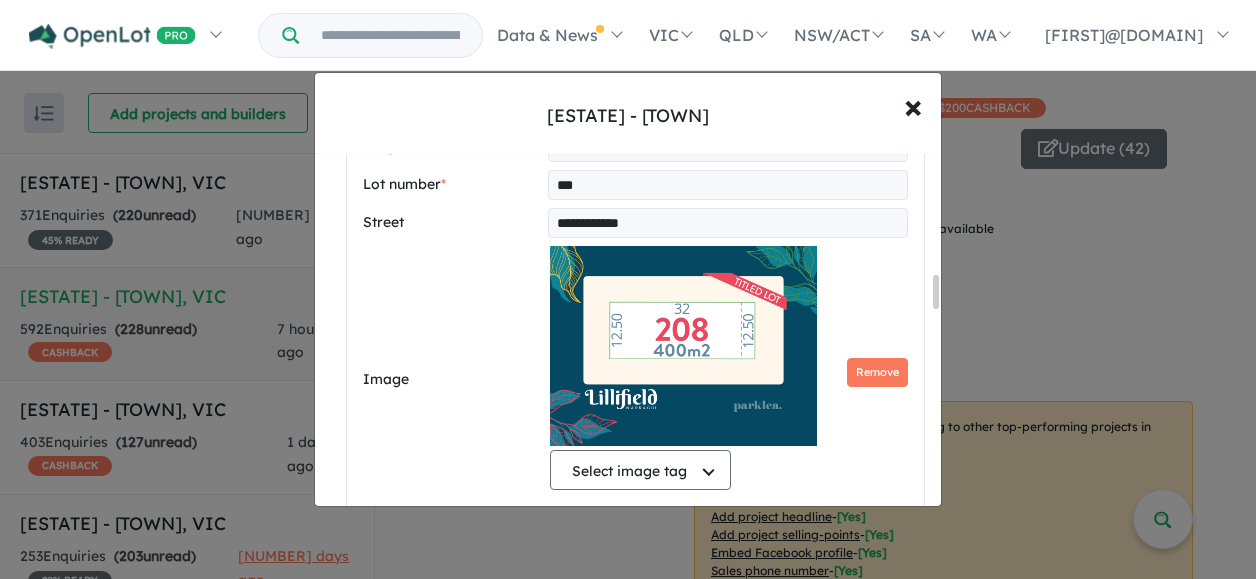 click on "Select image tag Select image tag Floorplan Aerial Location Map Masterplan Lifestyle Amenities Park Playground Release Map Promotion/Offer Construction Progress Render Streetscape External Façade Kitchen Study Hallway Living Dining Bedroom Ensuite Bathroom Landscaping Backyard Other Remove" at bounding box center (729, 372) 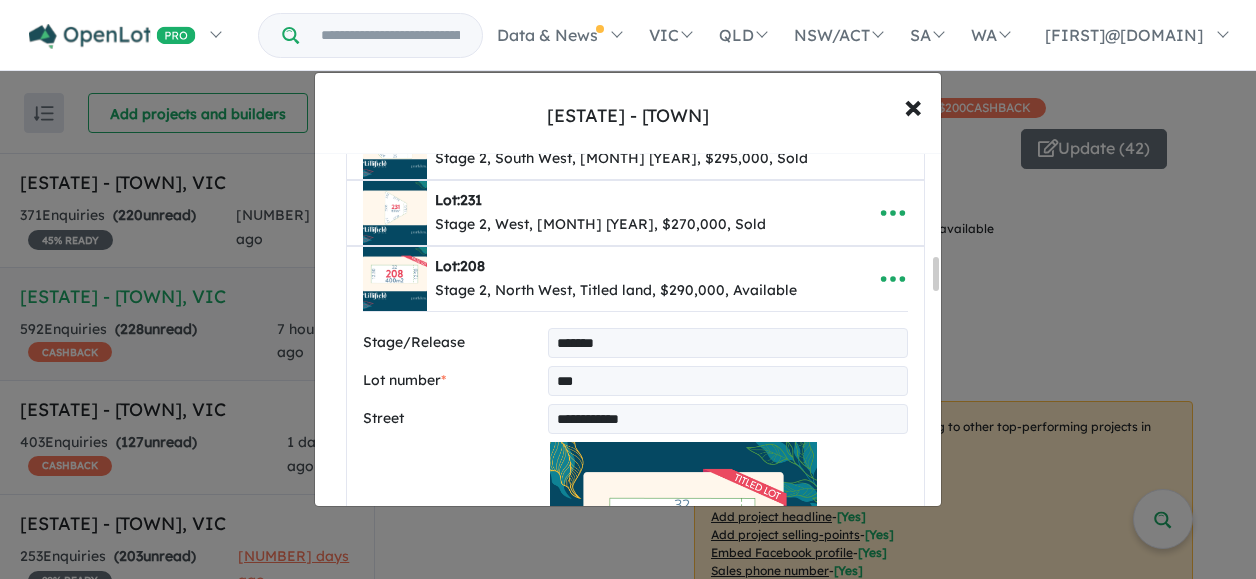 scroll, scrollTop: 1103, scrollLeft: 0, axis: vertical 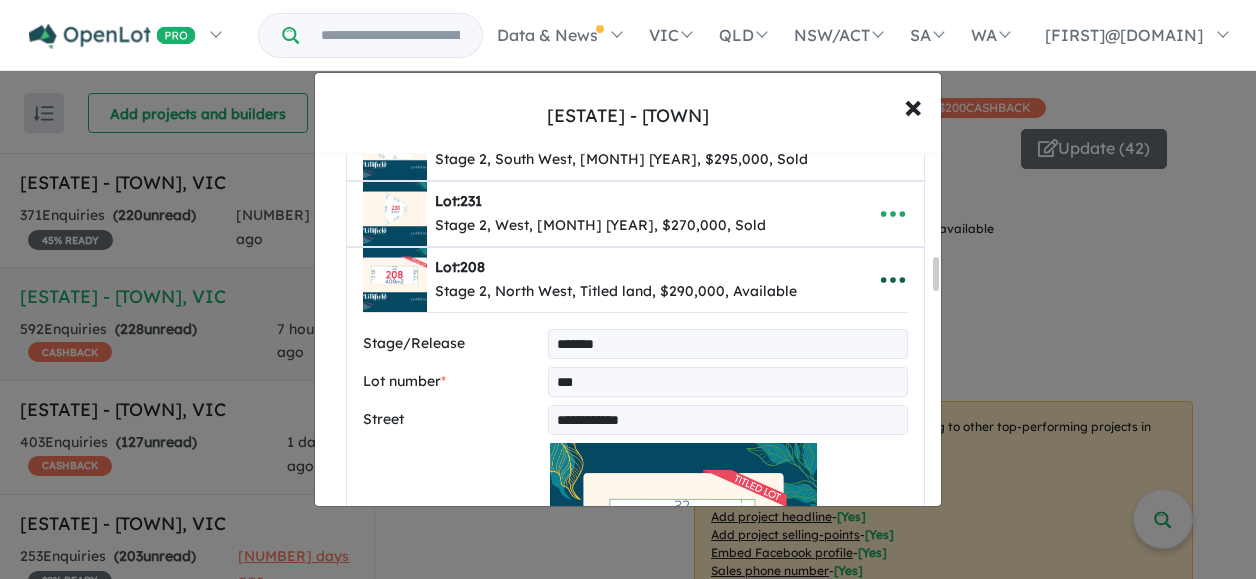 click at bounding box center (893, 280) 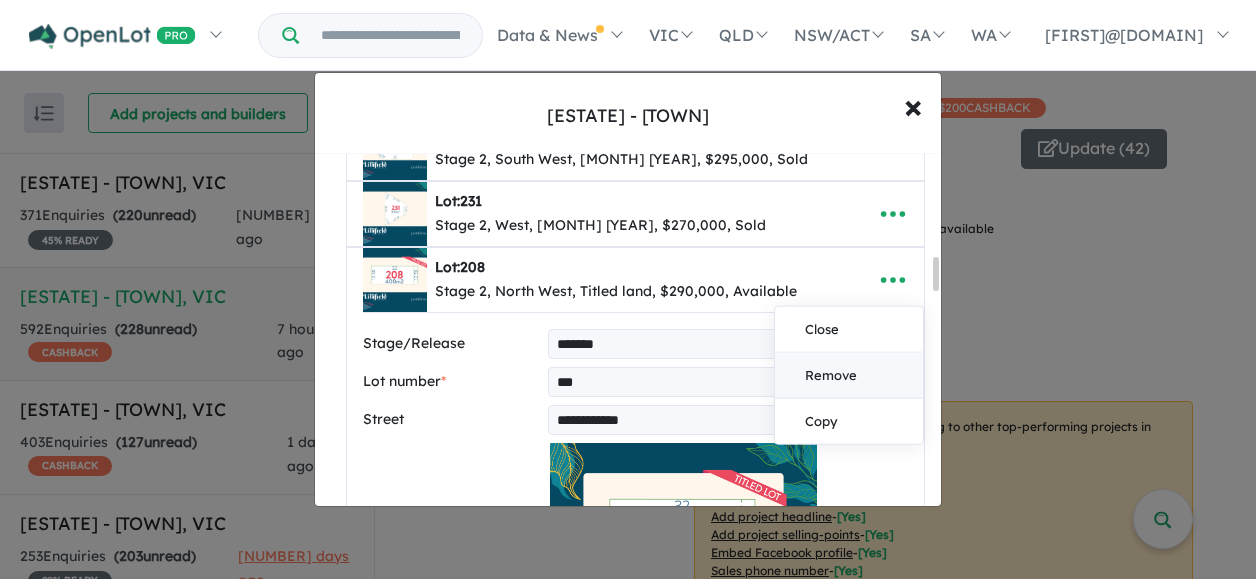 click on "Remove" at bounding box center (849, 376) 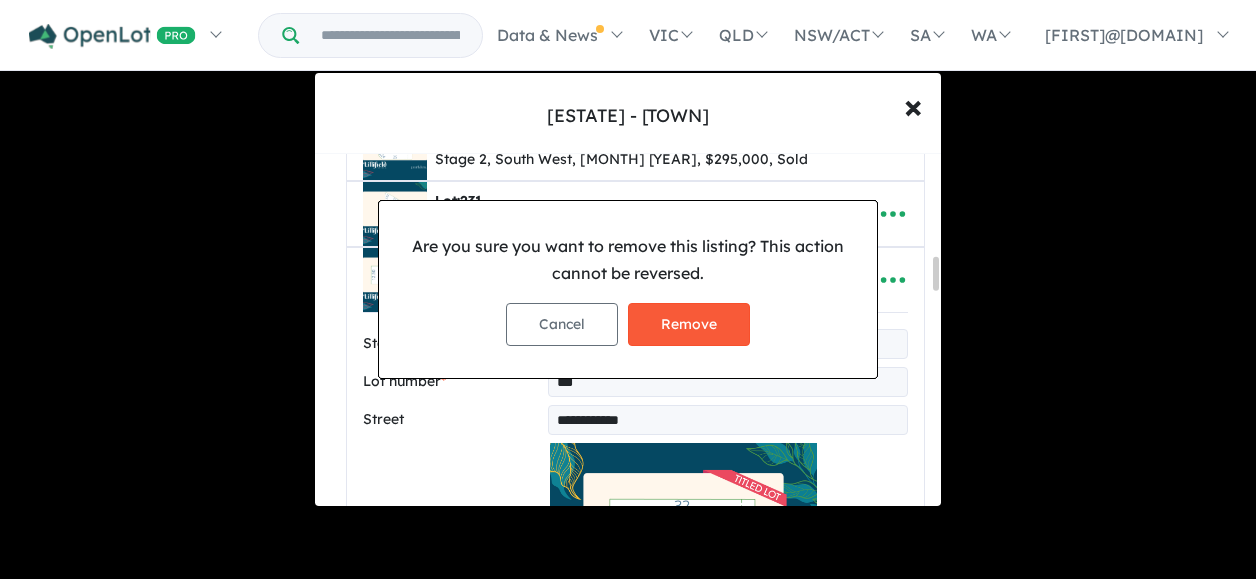 click on "Remove" at bounding box center (689, 324) 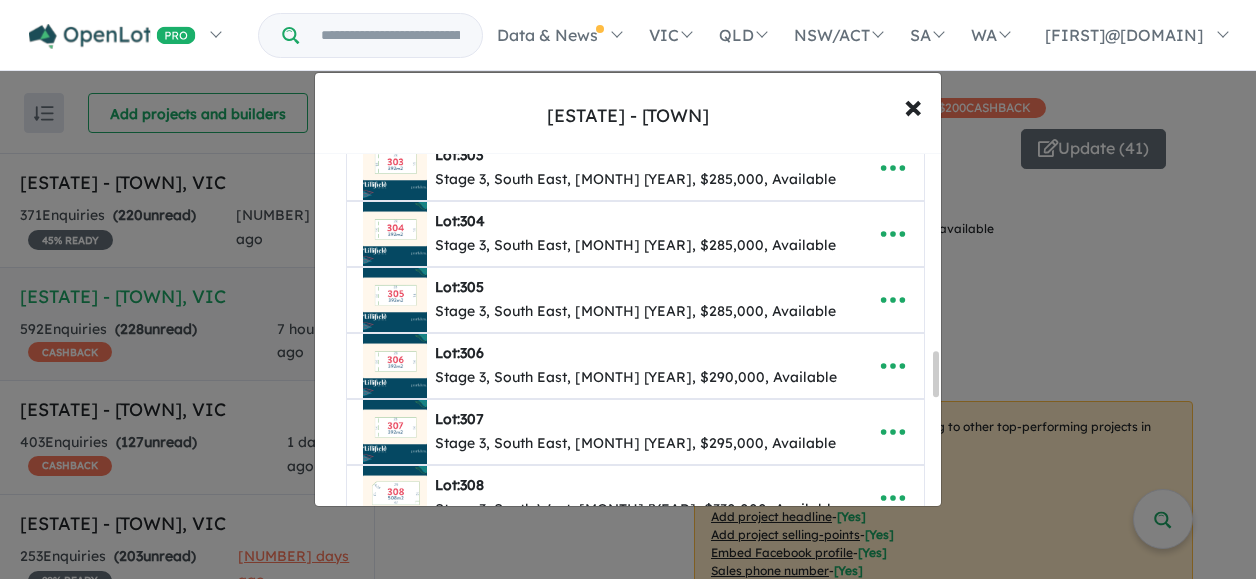 scroll, scrollTop: 2410, scrollLeft: 0, axis: vertical 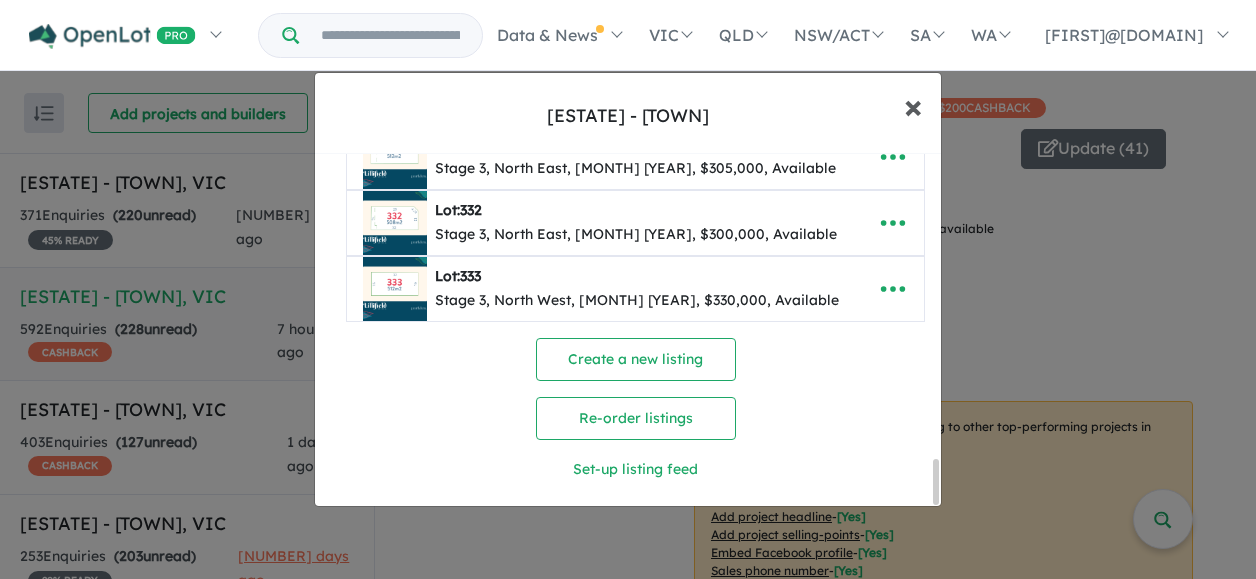 click on "× Close" at bounding box center (913, 106) 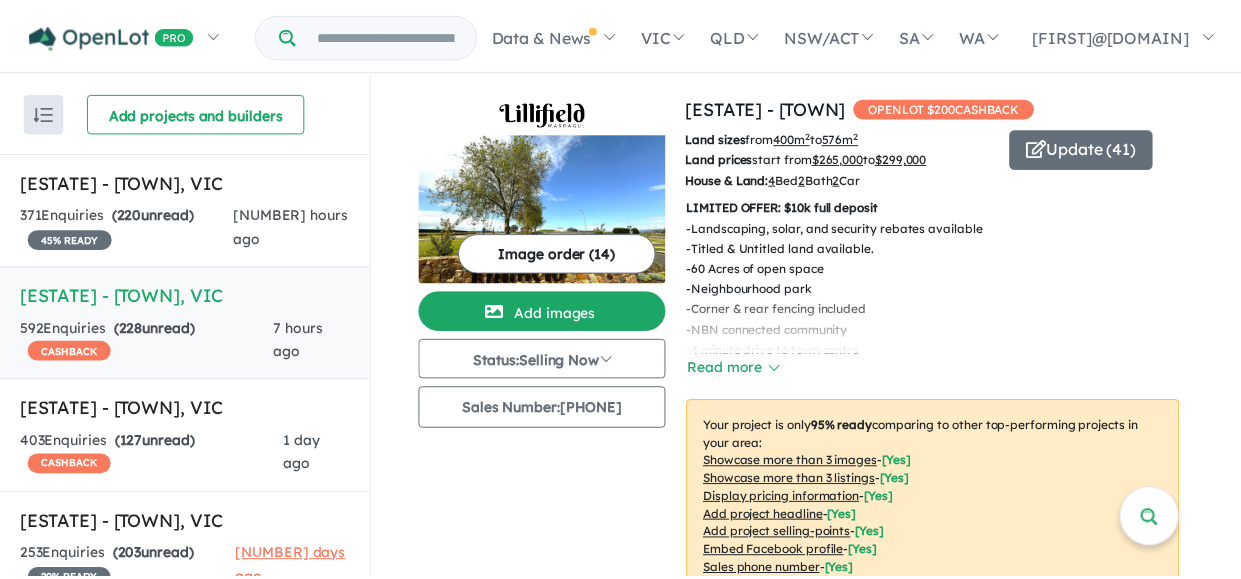 scroll, scrollTop: 0, scrollLeft: 0, axis: both 